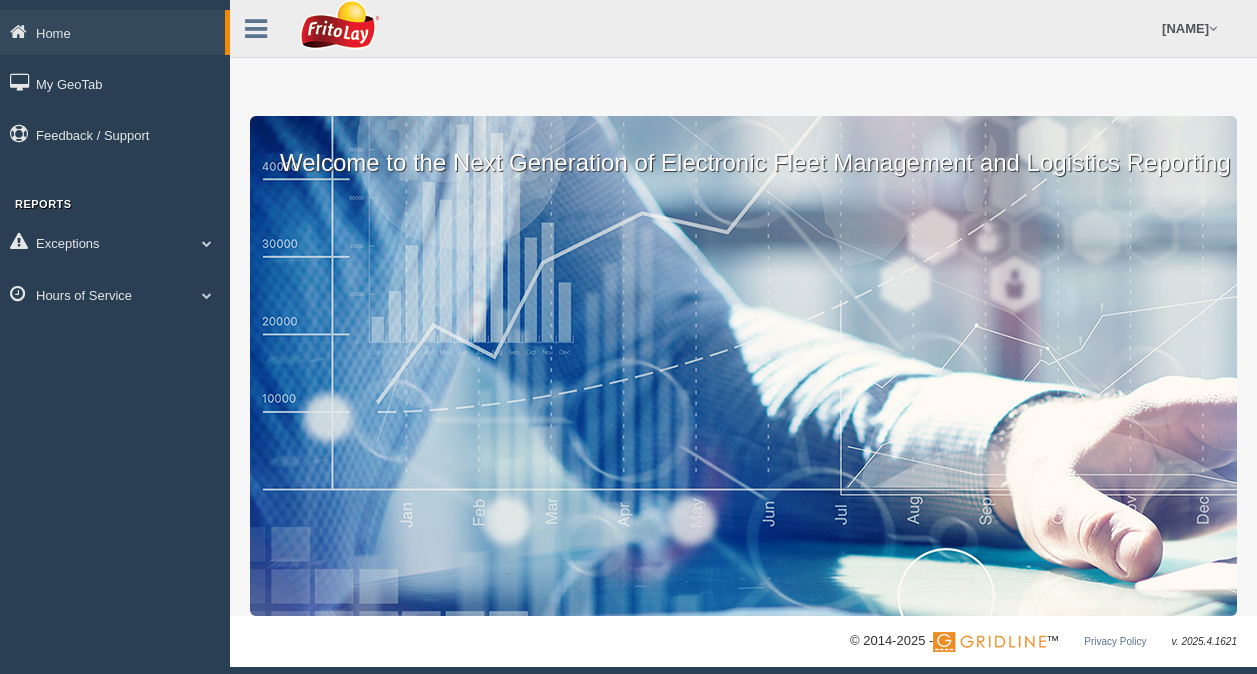 scroll, scrollTop: 0, scrollLeft: 0, axis: both 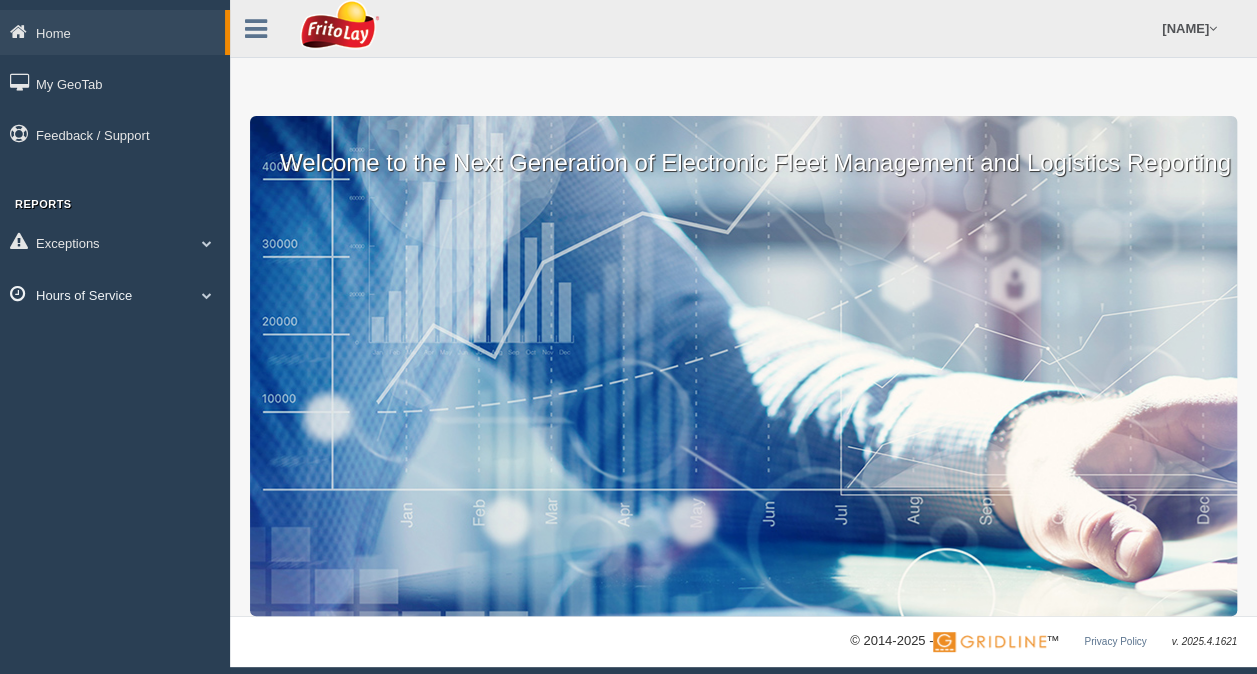 click at bounding box center (207, 295) 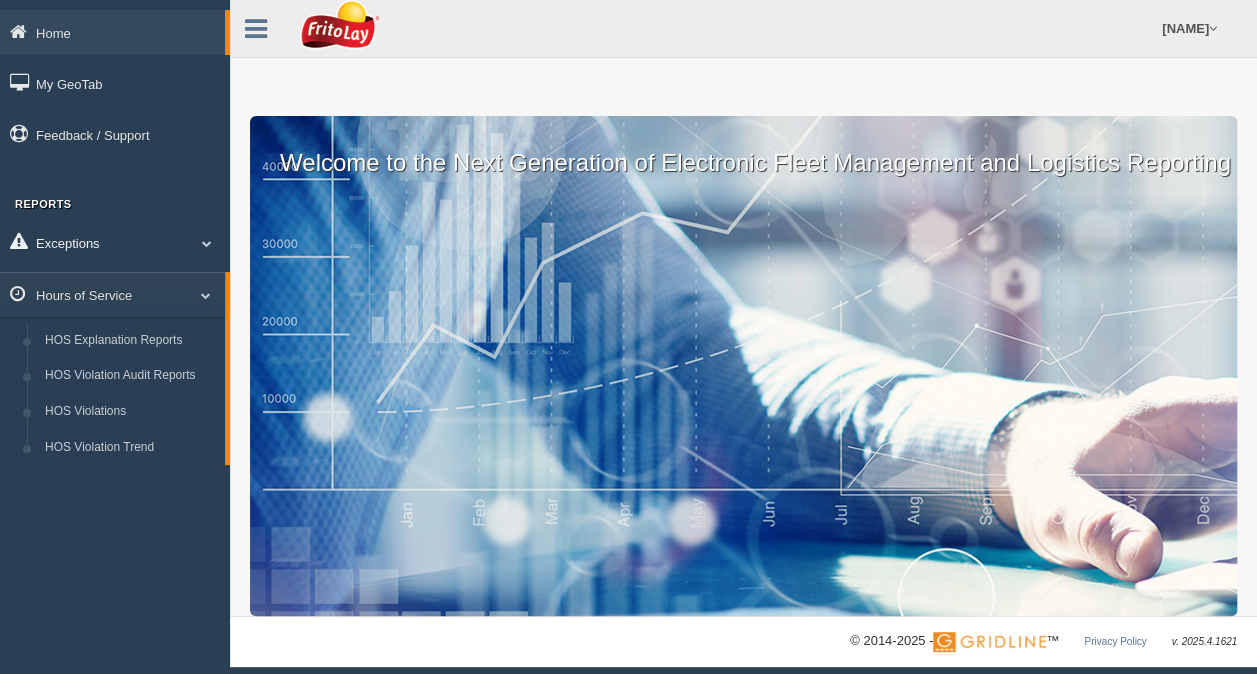 click on "Exceptions" at bounding box center (115, 242) 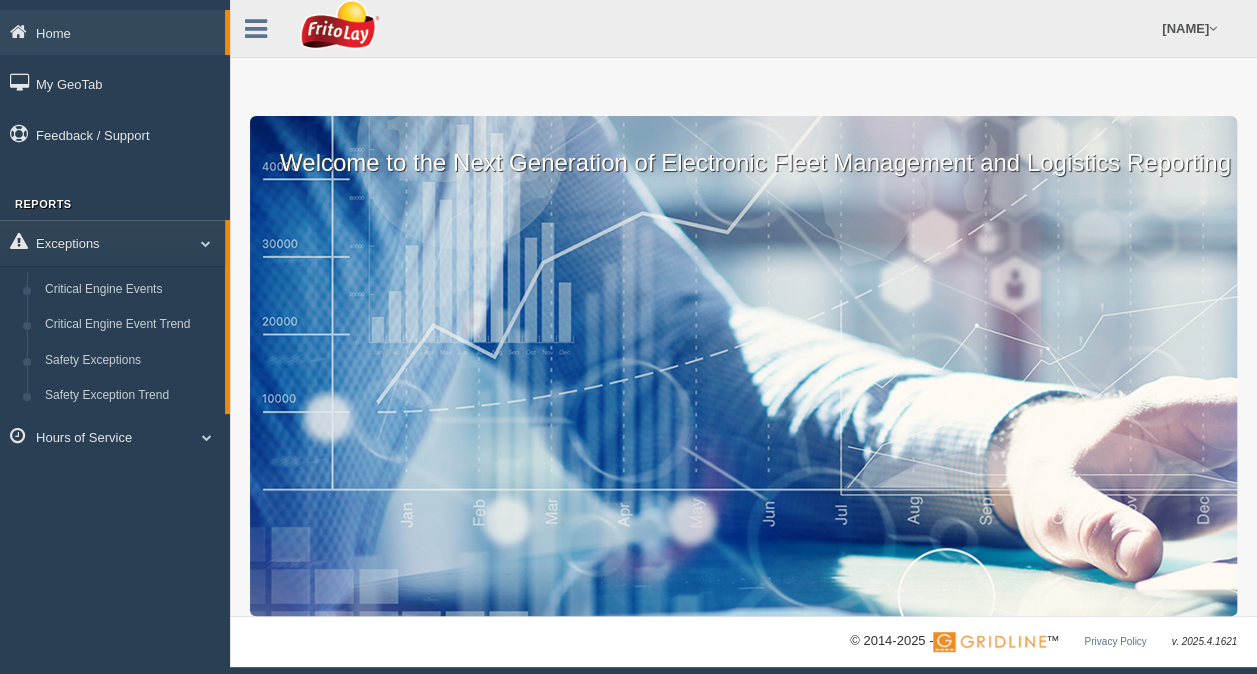 drag, startPoint x: 226, startPoint y: 312, endPoint x: 227, endPoint y: 344, distance: 32.01562 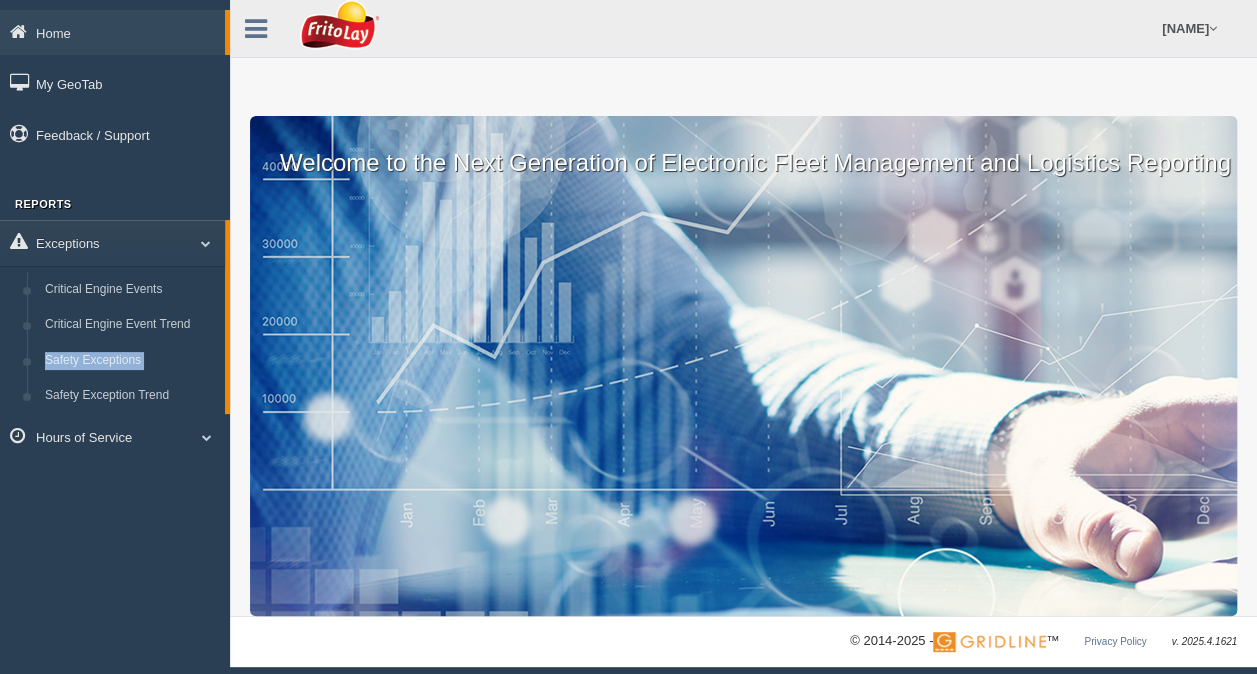 click on "Home
My GeoTab
Feedback / Support
Reports
Exceptions
Critical Engine Events
Critical Engine Event Trend
Safety Exceptions
Safety Exception Trend
Hours of Service
HOS Explanation Reports
HOS Violation Audit Reports
HOS Violations
HOS Violation Trend
Shannon Elder
Feedback/Support
Log Off" at bounding box center [628, 333] 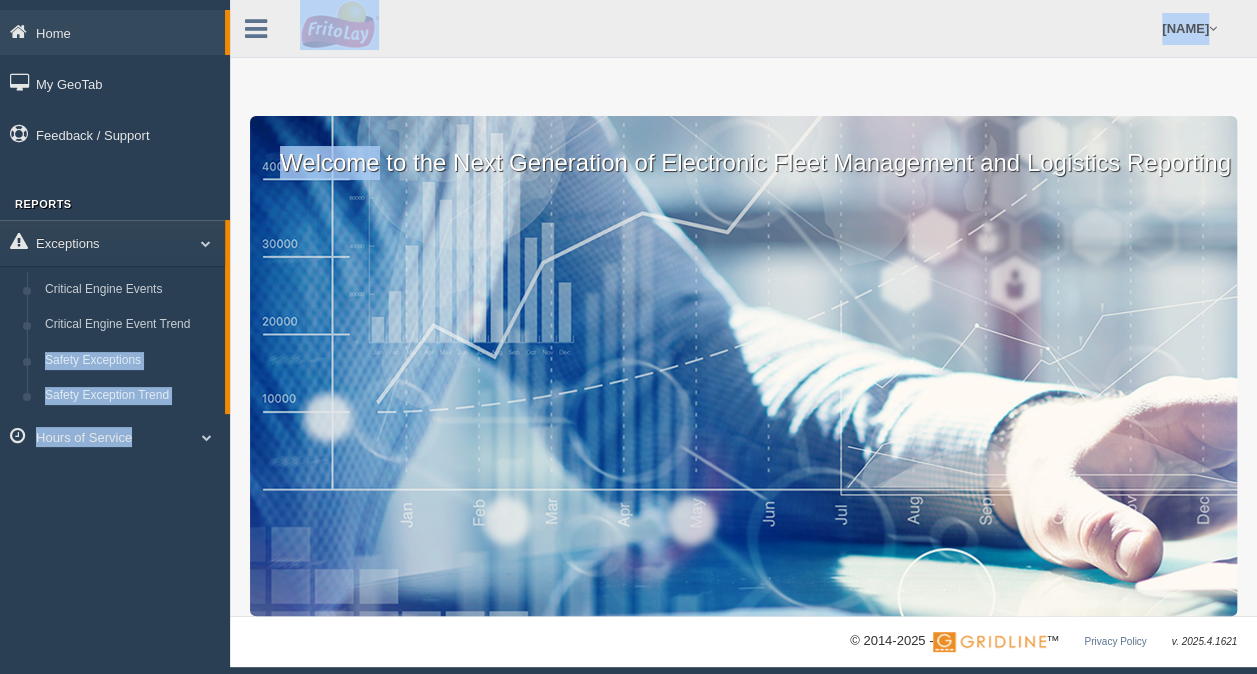 drag, startPoint x: 230, startPoint y: 351, endPoint x: 235, endPoint y: 512, distance: 161.07762 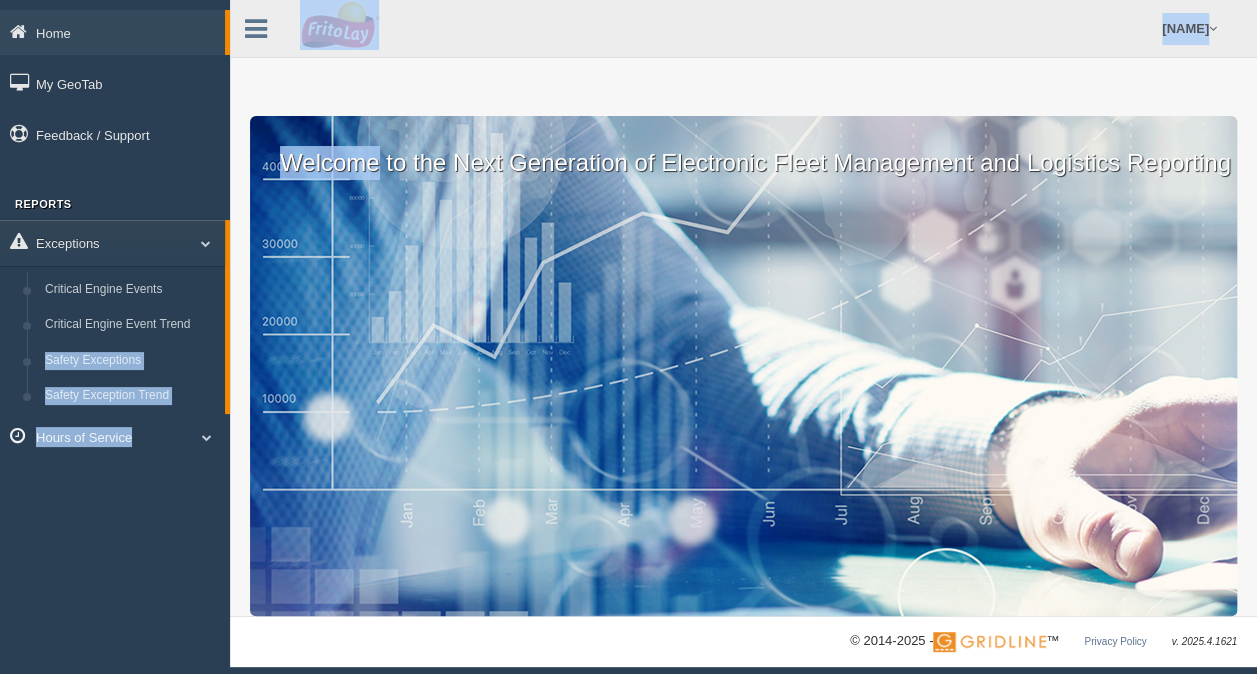 click at bounding box center [207, 437] 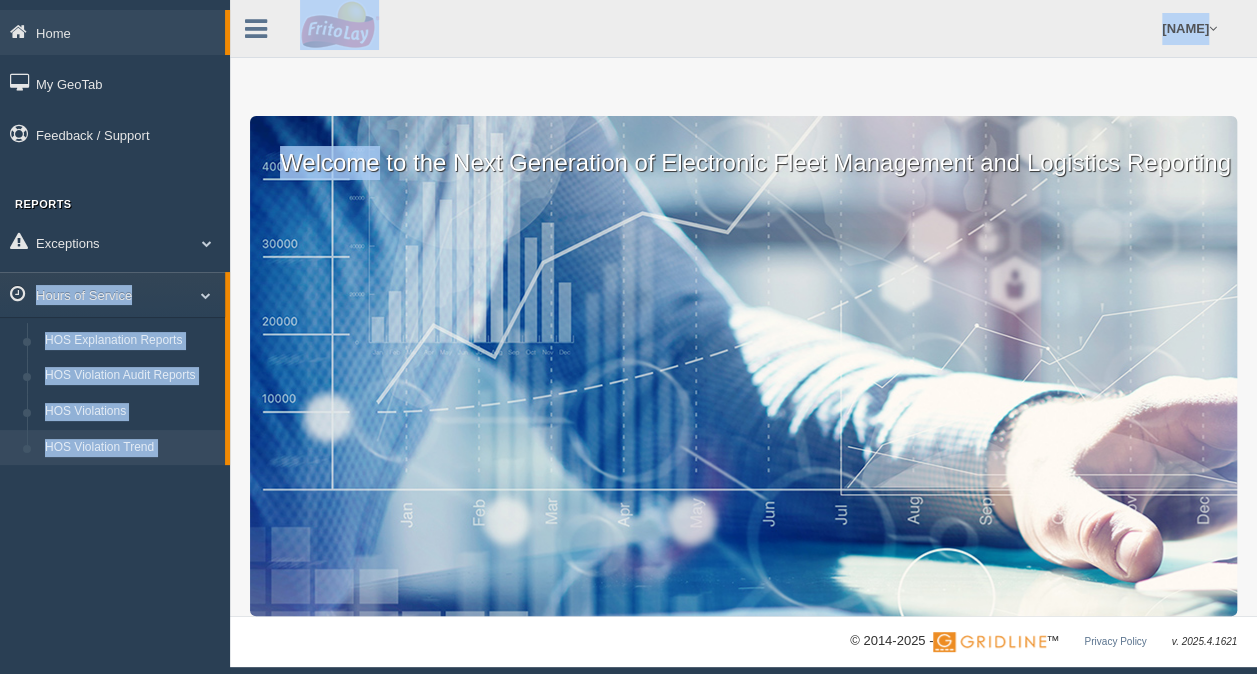 click on "HOS Violation Trend" at bounding box center [130, 448] 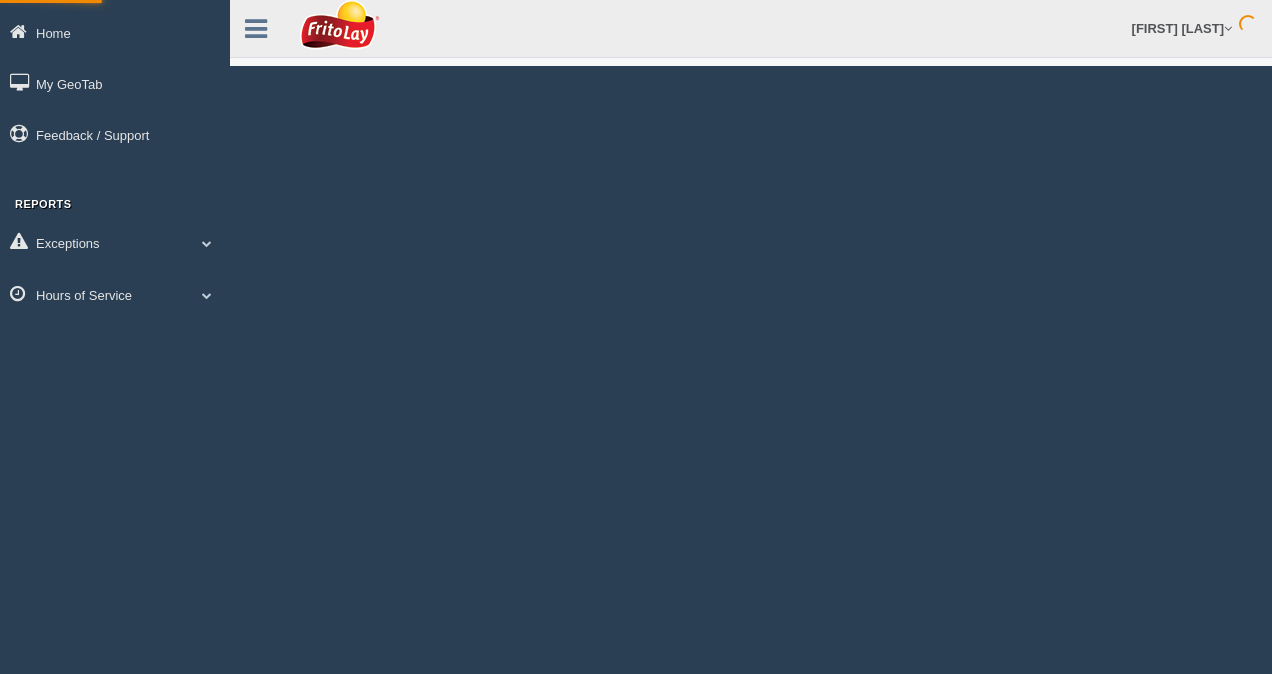scroll, scrollTop: 0, scrollLeft: 0, axis: both 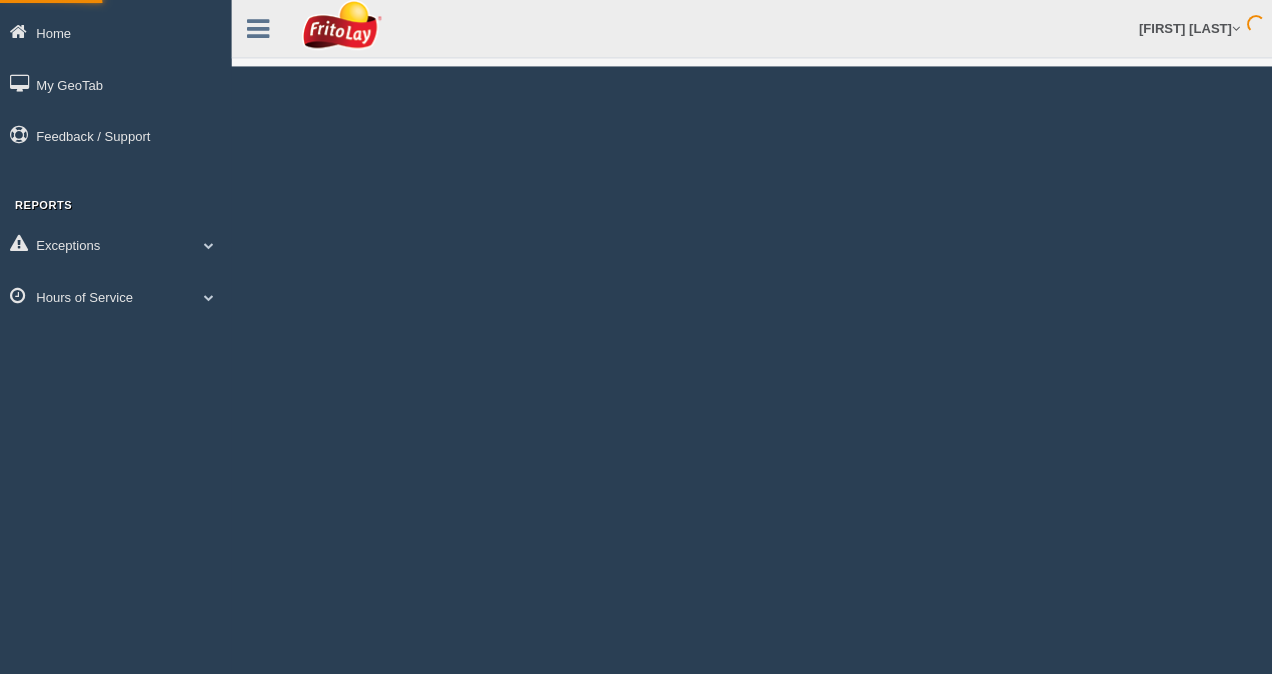 click on "Home
My GeoTab
Feedback / Support
Reports
Exceptions
Critical Engine Events
Critical Engine Event Trend
Safety Exceptions
Safety Exception Trend
Hours of Service
HOS Explanation Reports
HOS Violation Audit Reports
HOS Violations
HOS Violation Trend" at bounding box center [115, 337] 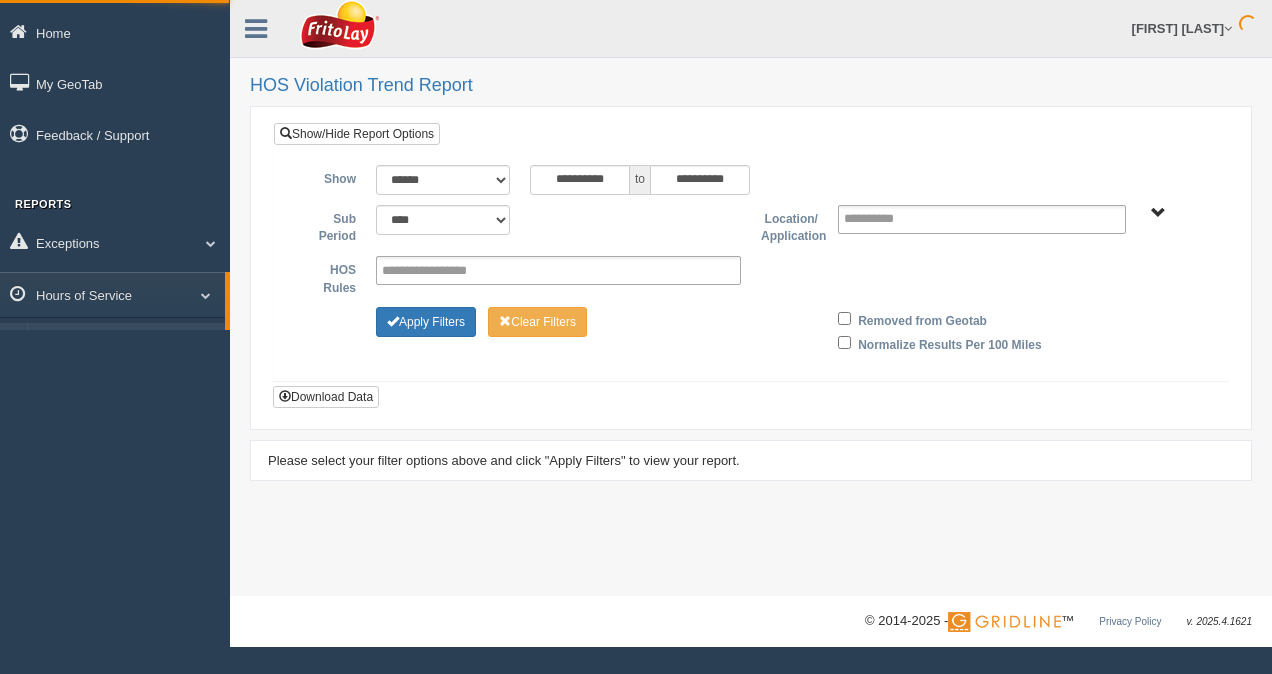 click on "Home
My GeoTab
Feedback / Support
Reports
Exceptions
Critical Engine Events
Critical Engine Event Trend
Safety Exceptions
Safety Exception Trend
Hours of Service
HOS Explanation Reports
HOS Violation Audit Reports
HOS Violations
HOS Violation Trend" at bounding box center (115, 337) 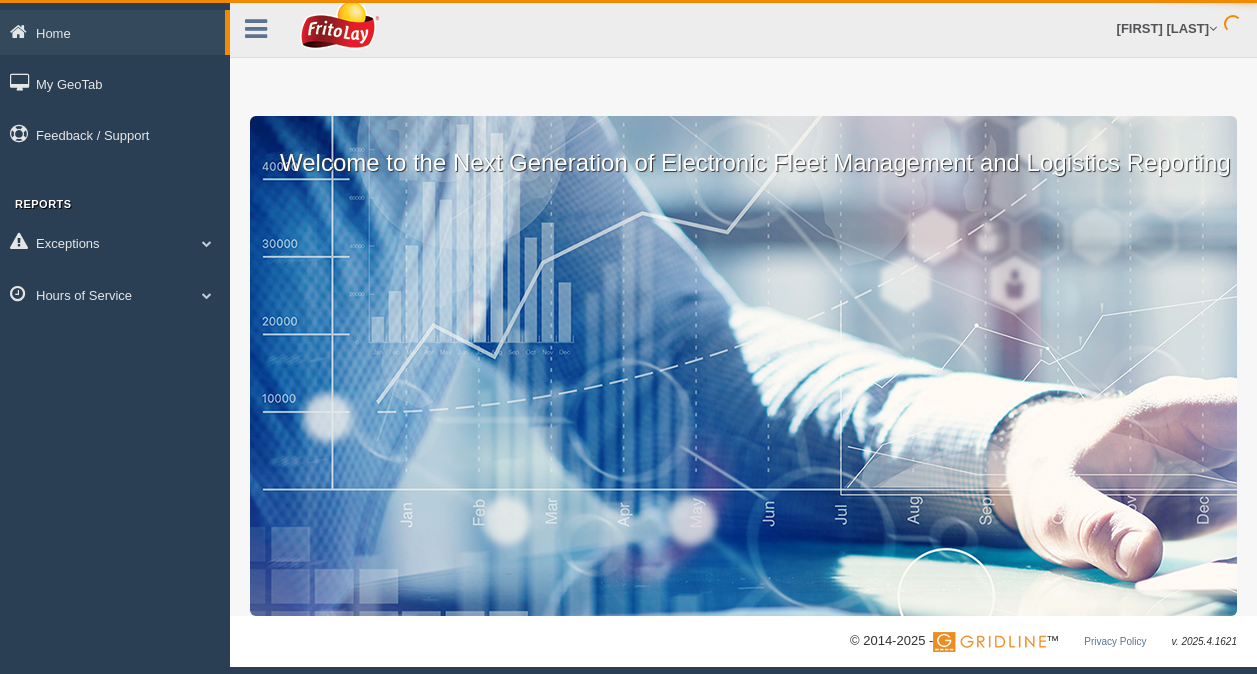 scroll, scrollTop: 0, scrollLeft: 0, axis: both 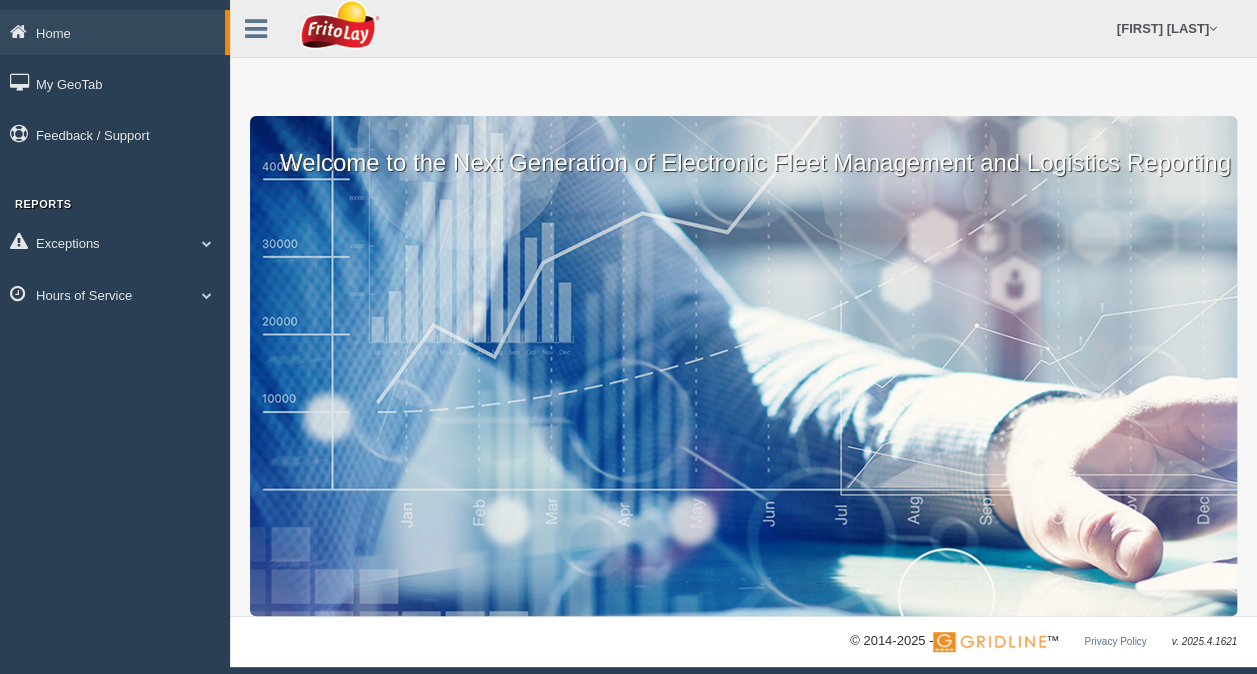 click on "Welcome to the Next Generation of Electronic Fleet Management and Logistics Reporting" at bounding box center (743, 366) 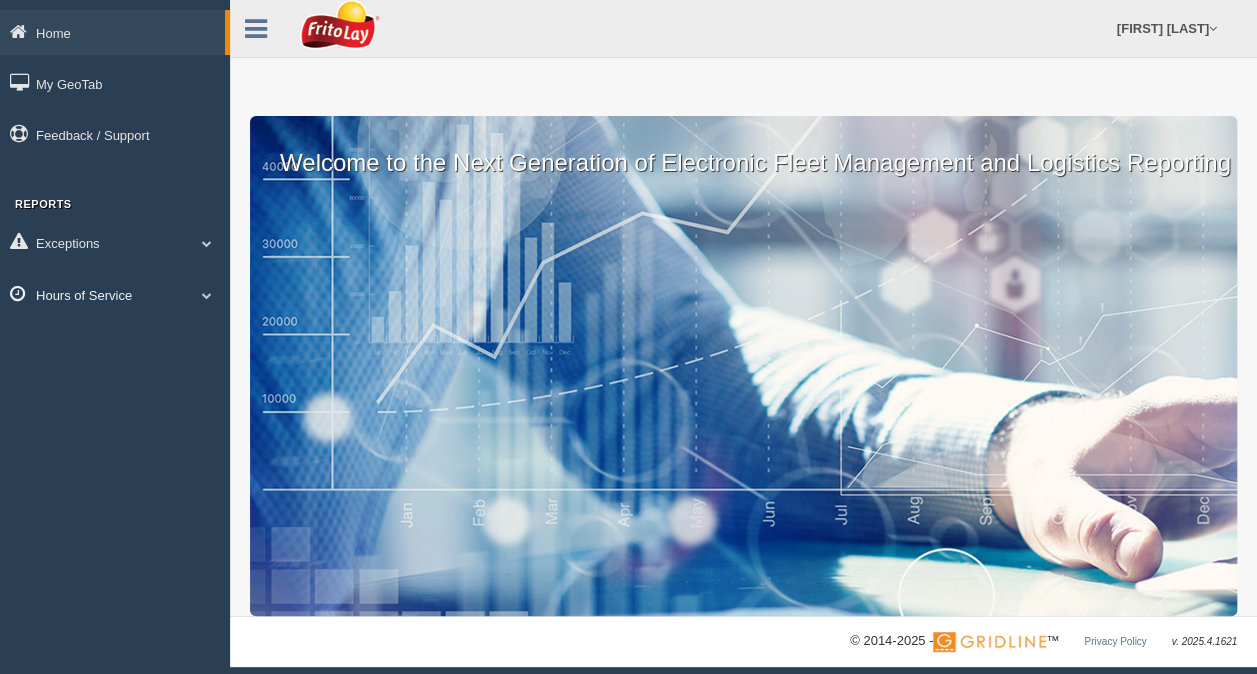 click at bounding box center (207, 295) 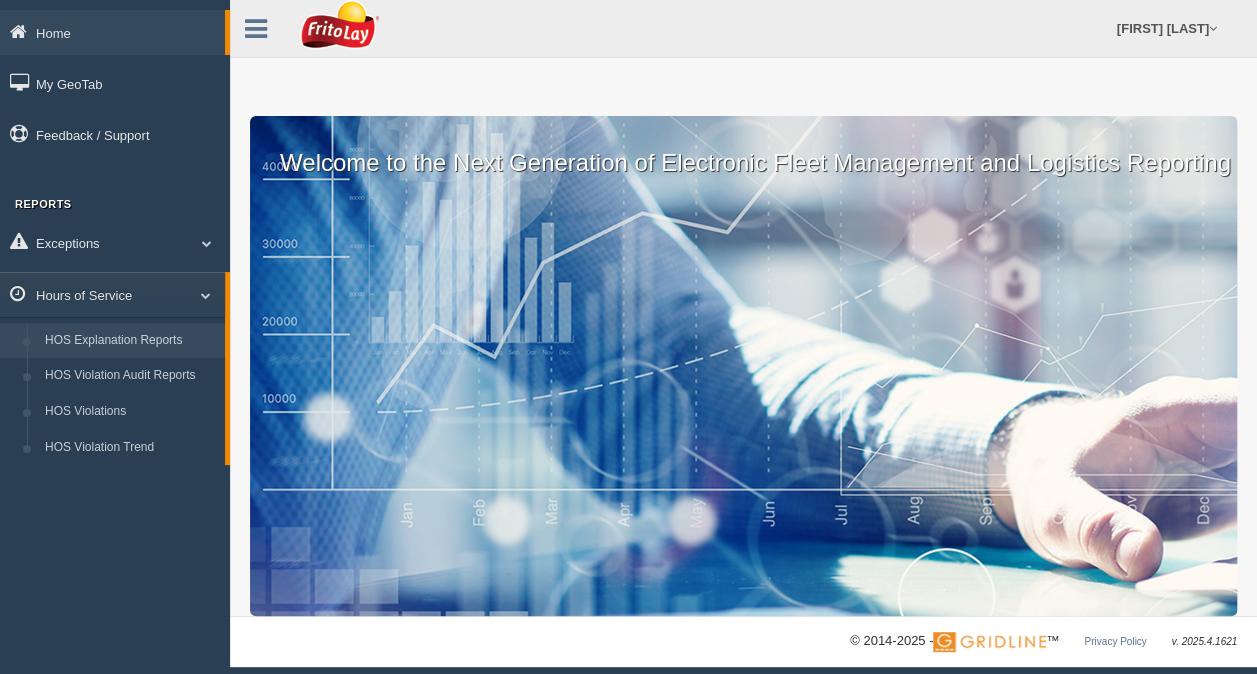 click on "HOS Explanation Reports" at bounding box center [130, 341] 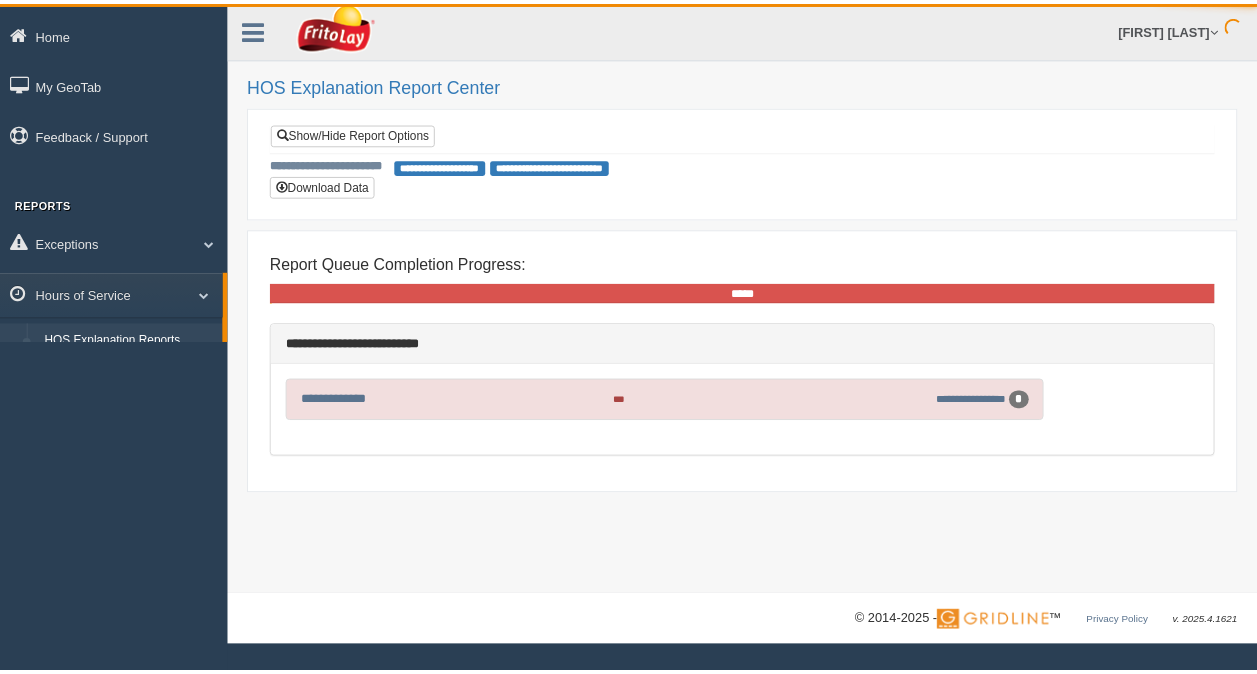 scroll, scrollTop: 0, scrollLeft: 0, axis: both 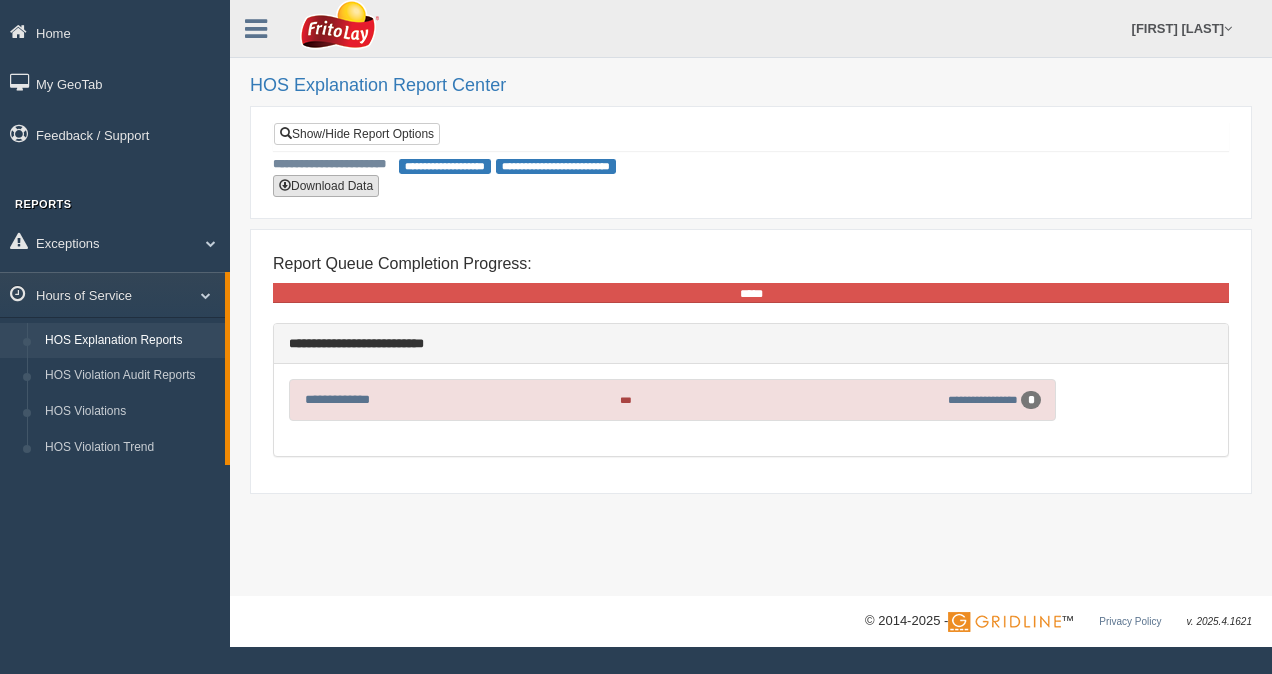 click on "Download Data" at bounding box center [326, 186] 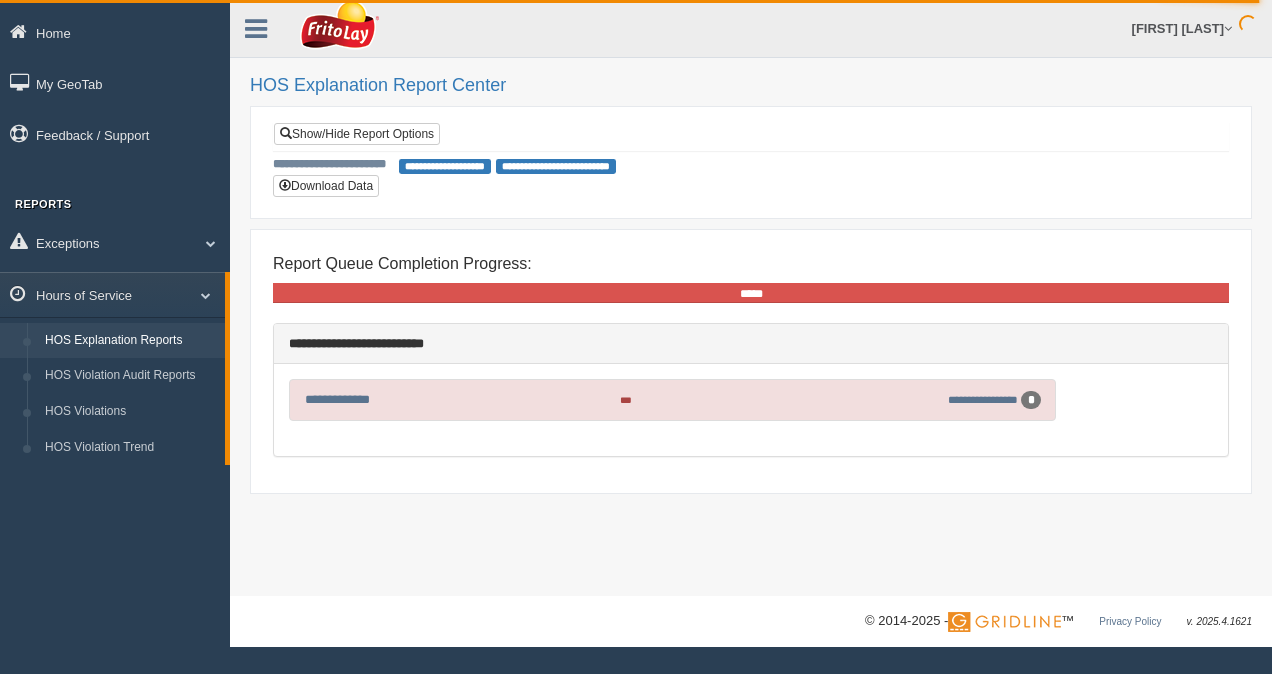 click on "**********" at bounding box center (751, 162) 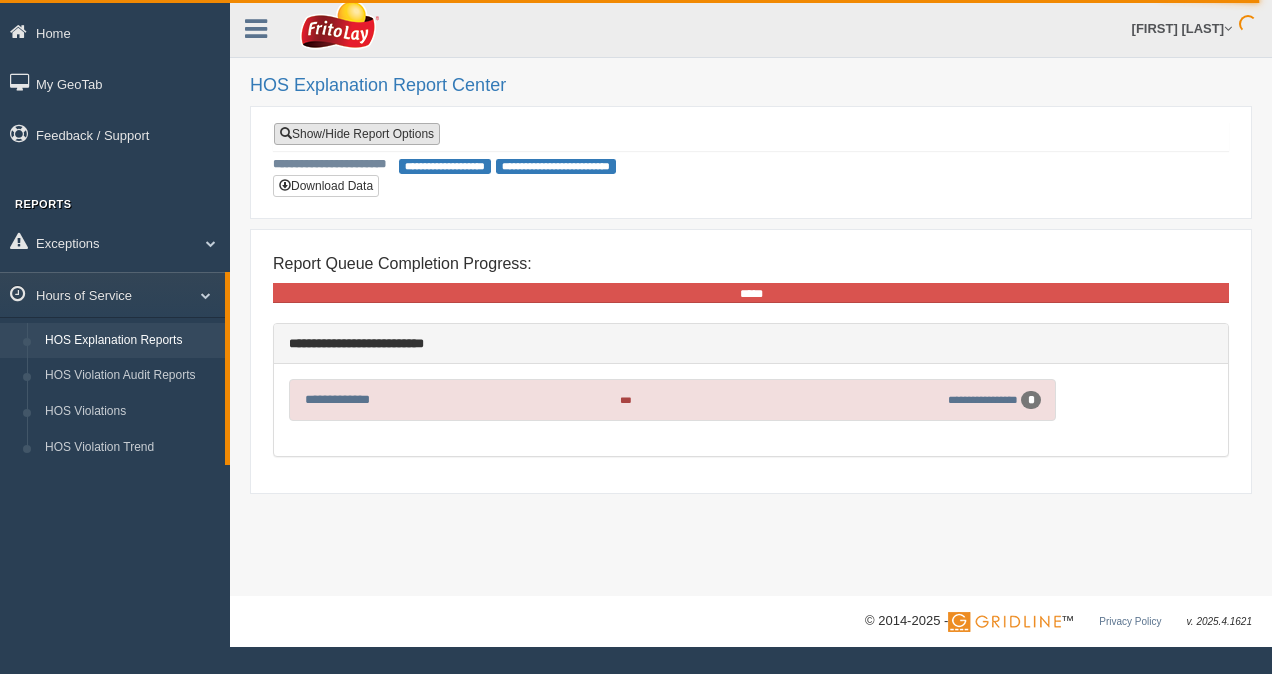 click on "Show/Hide Report Options" at bounding box center [357, 134] 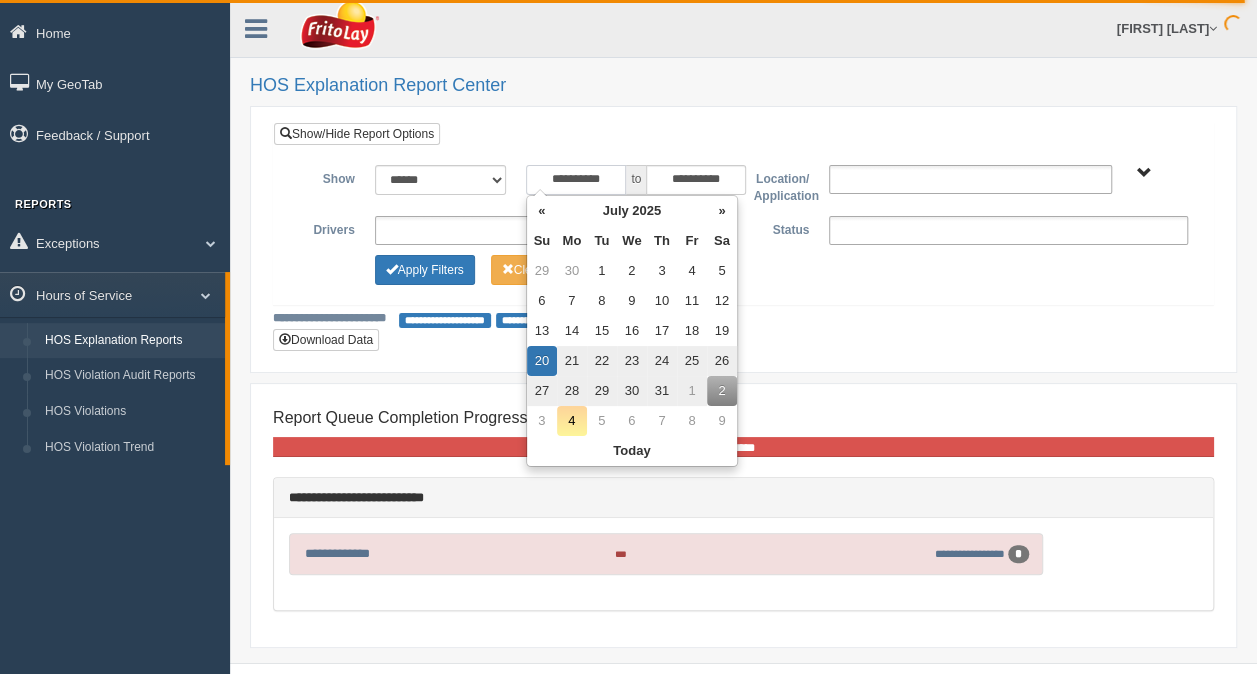click on "**********" at bounding box center (576, 180) 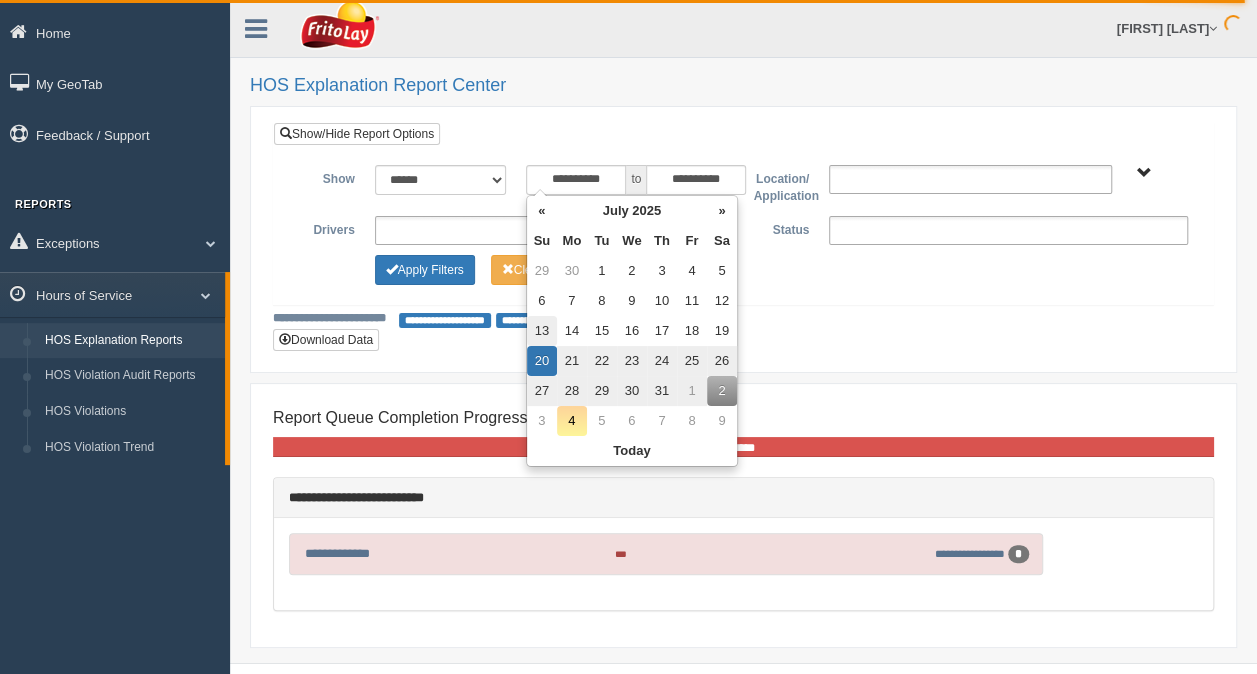 click on "13" at bounding box center (542, 331) 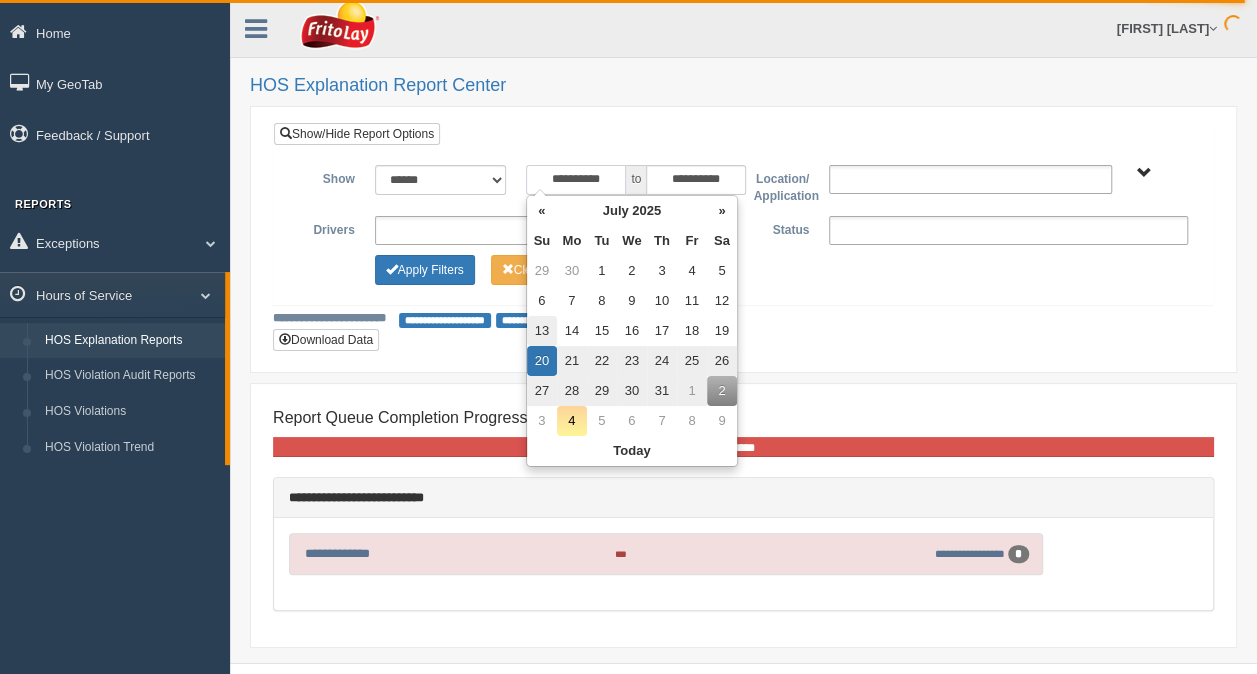 type on "**********" 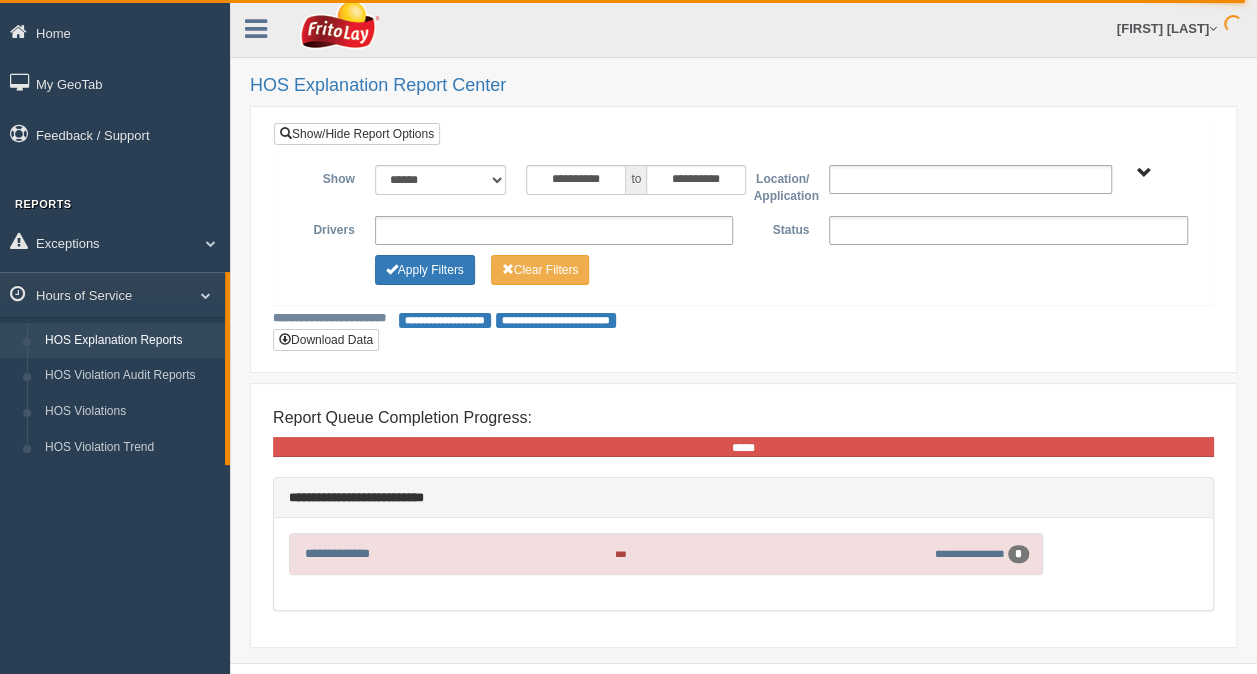 click on "**********" at bounding box center (743, 227) 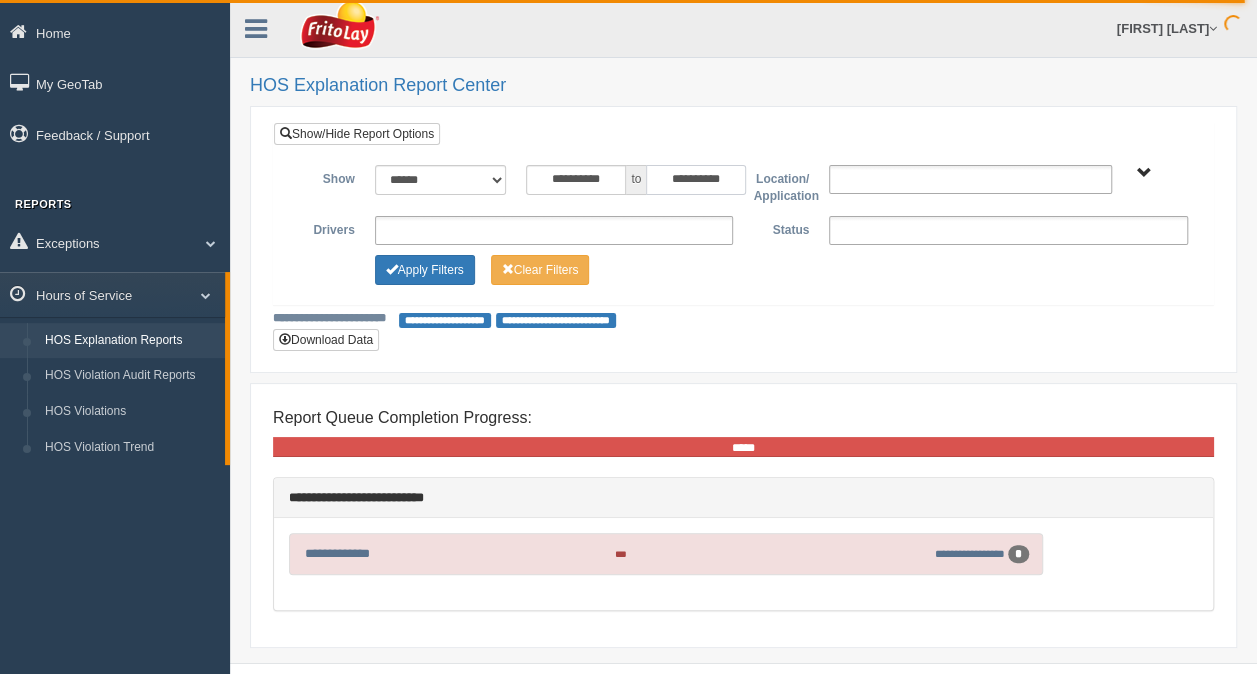 click on "**********" at bounding box center (696, 180) 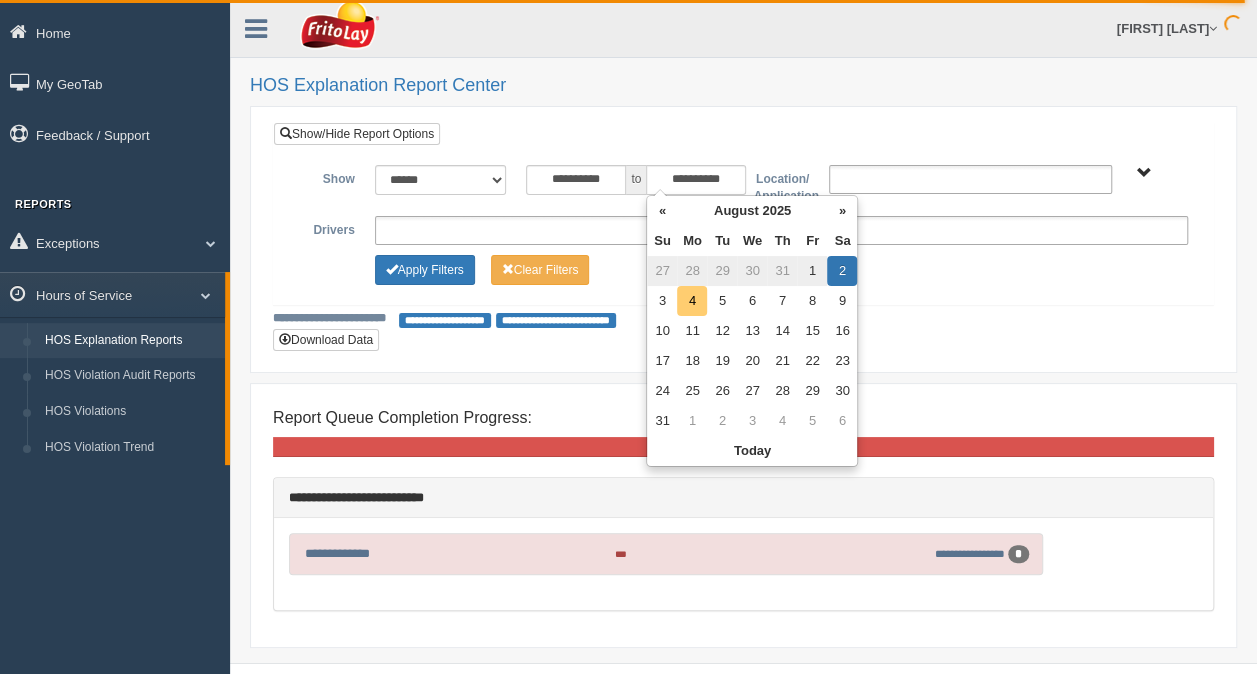 click on "4" at bounding box center (692, 301) 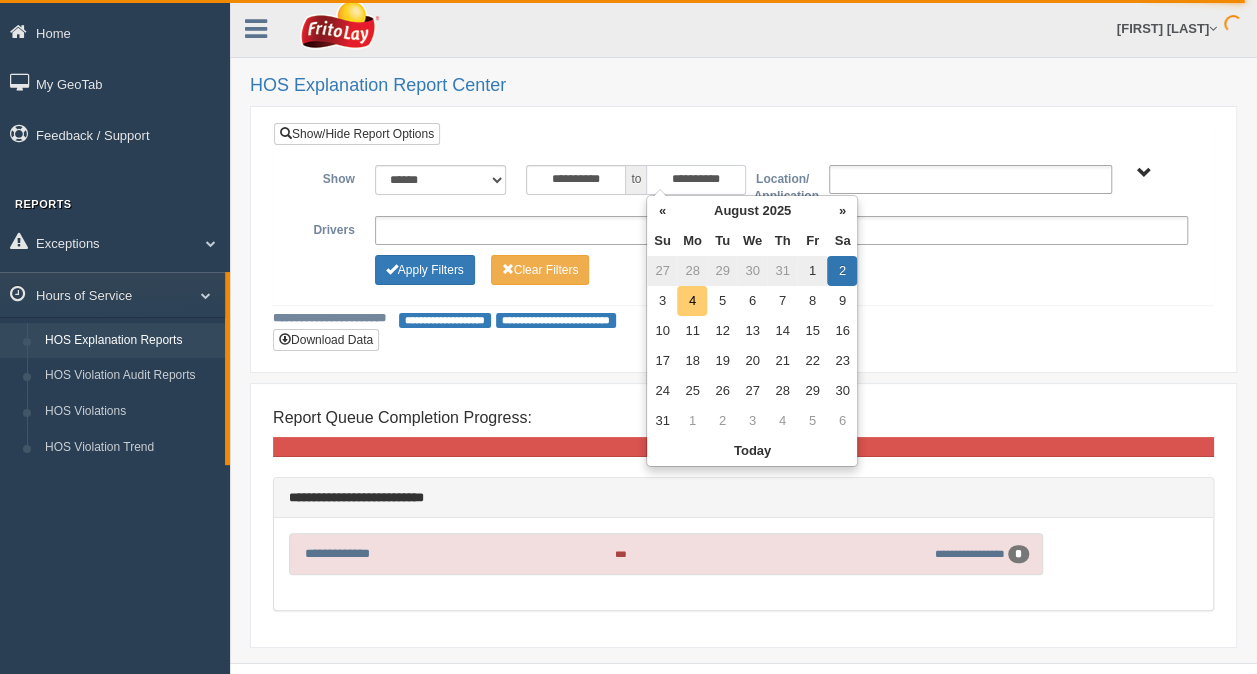 type on "**********" 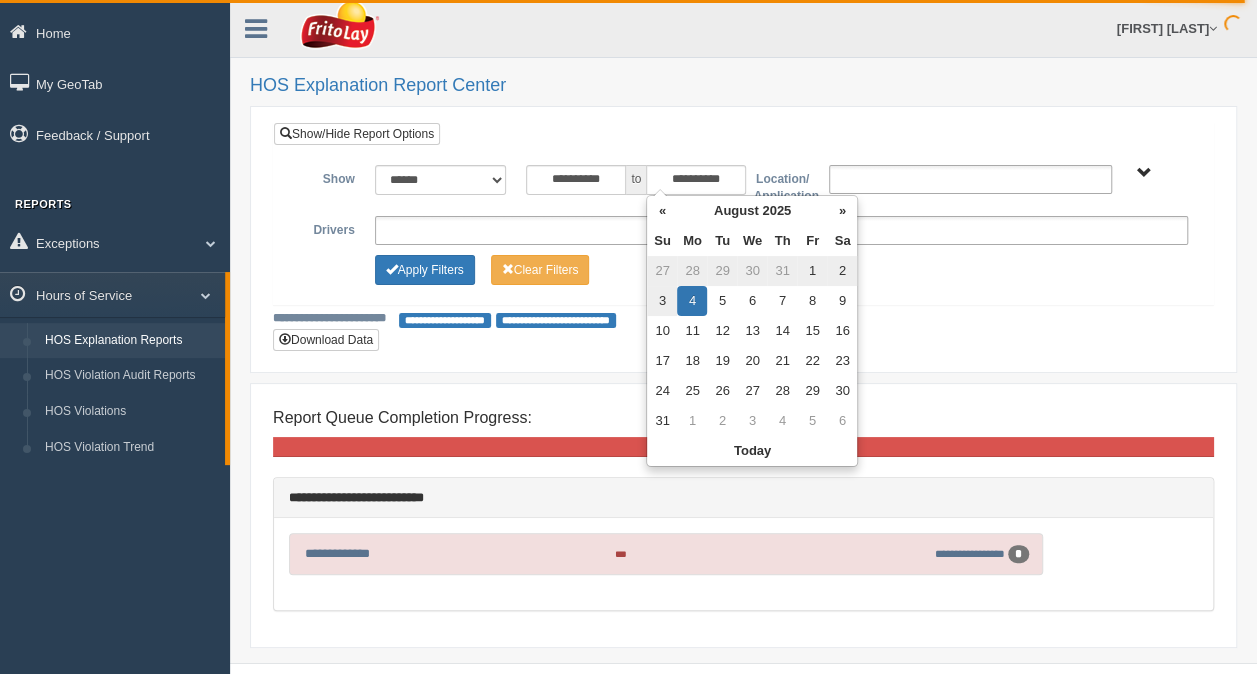 click on "**********" at bounding box center (743, 242) 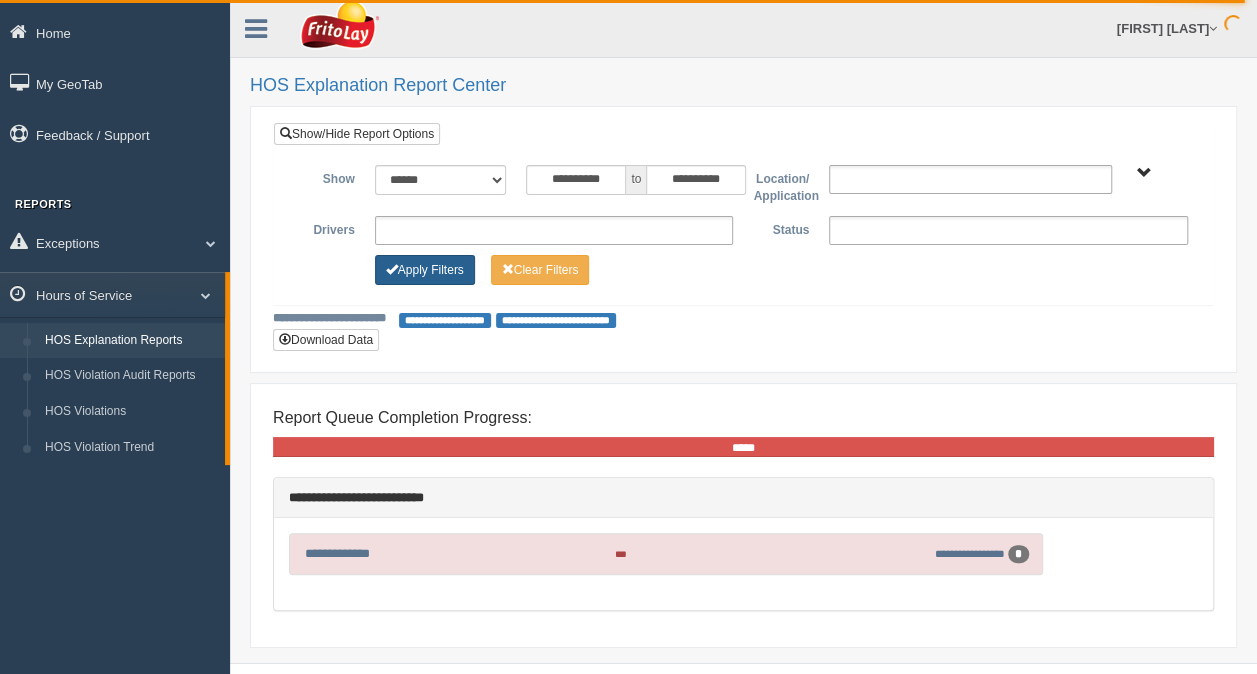 click on "Apply Filters" at bounding box center [425, 270] 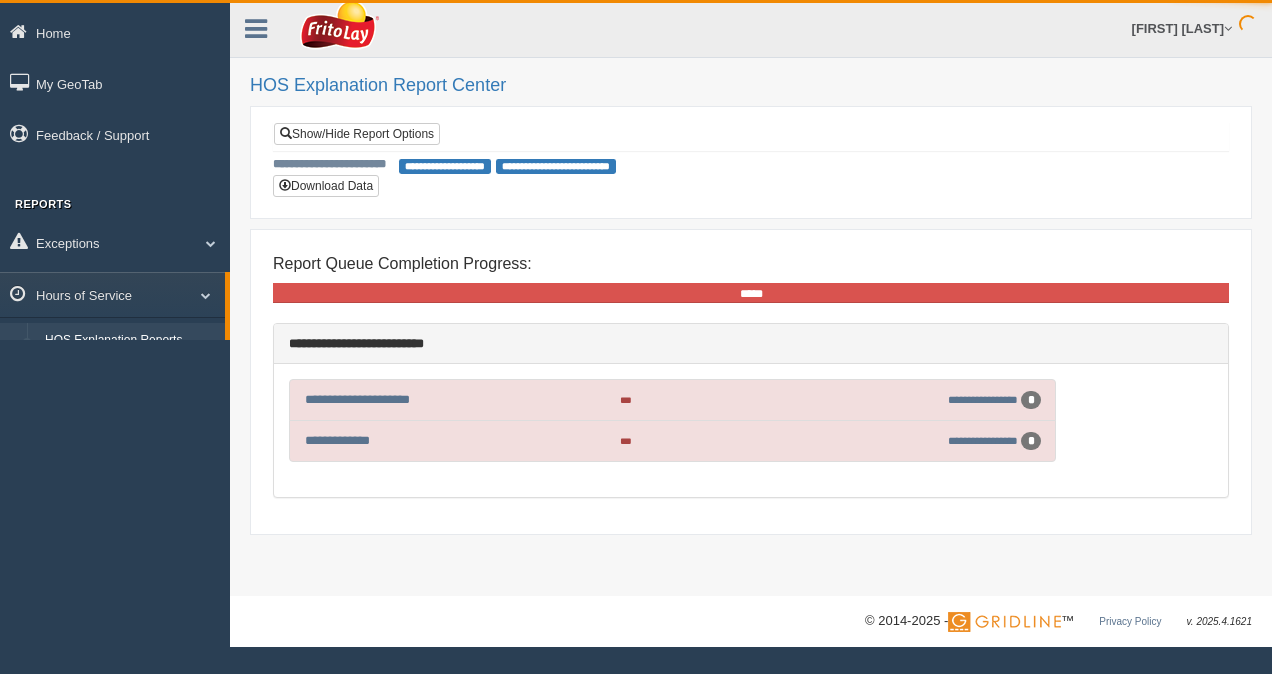 scroll, scrollTop: 0, scrollLeft: 0, axis: both 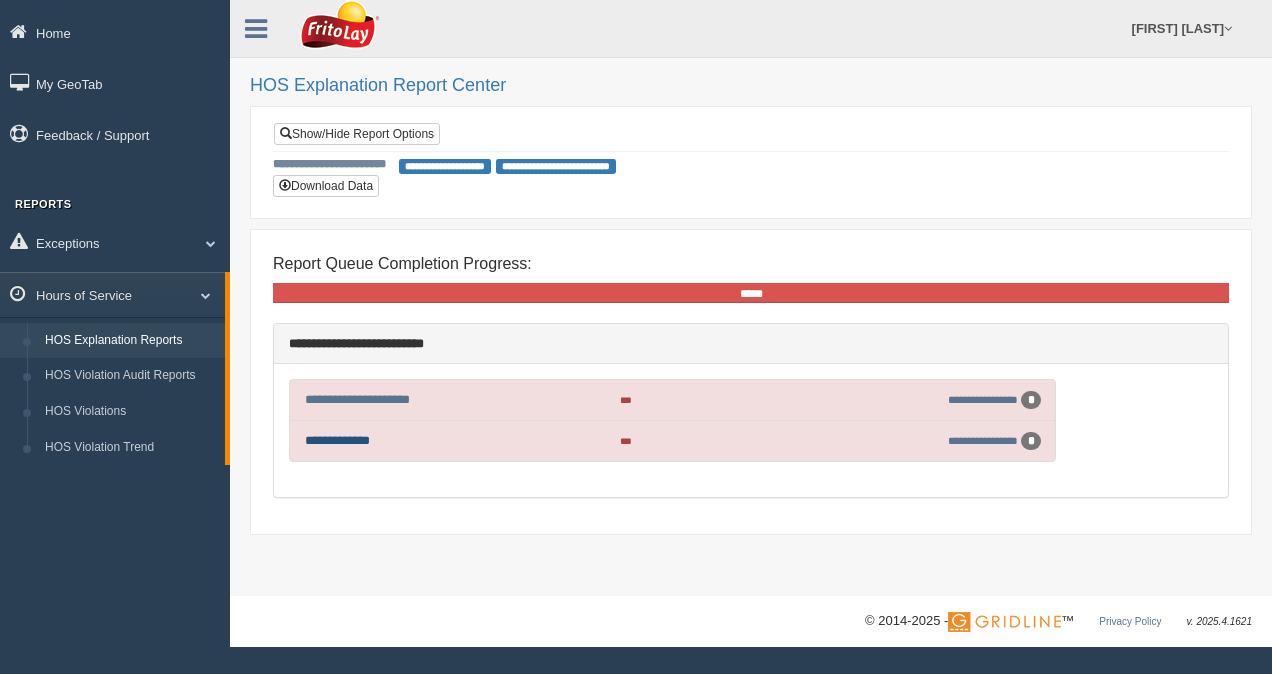 click on "**********" at bounding box center (337, 440) 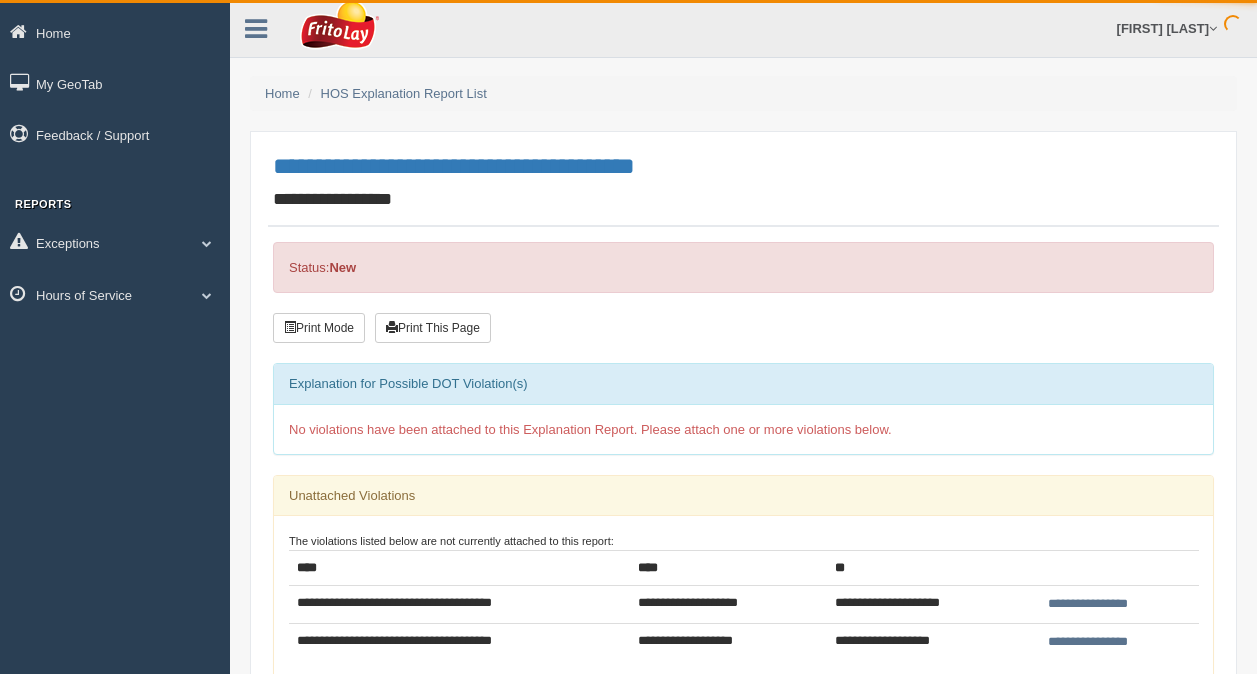 scroll, scrollTop: 0, scrollLeft: 0, axis: both 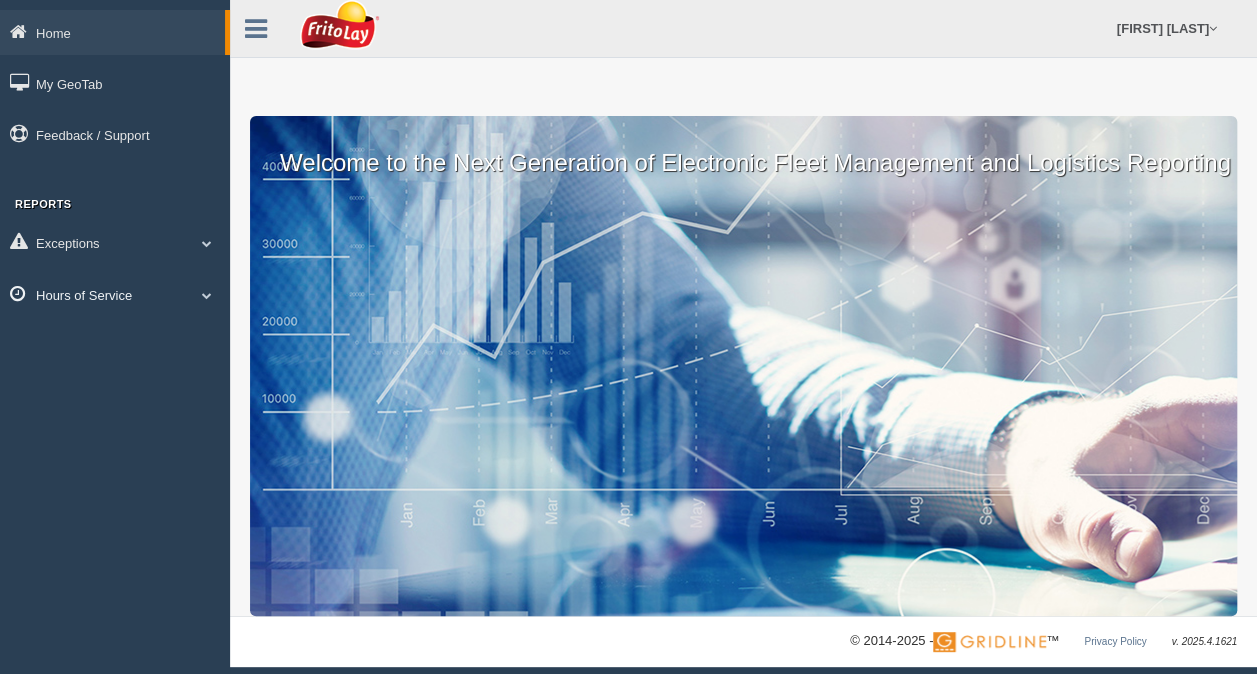 click at bounding box center (207, 295) 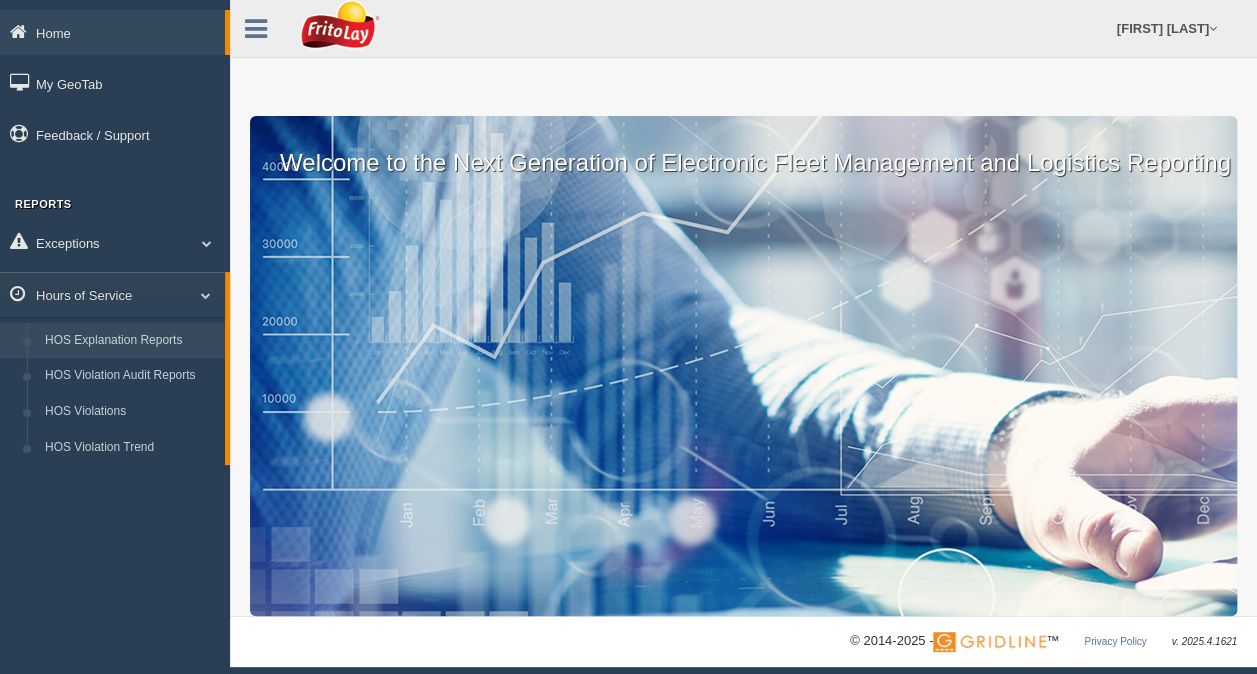 click on "HOS Explanation Reports" at bounding box center (130, 341) 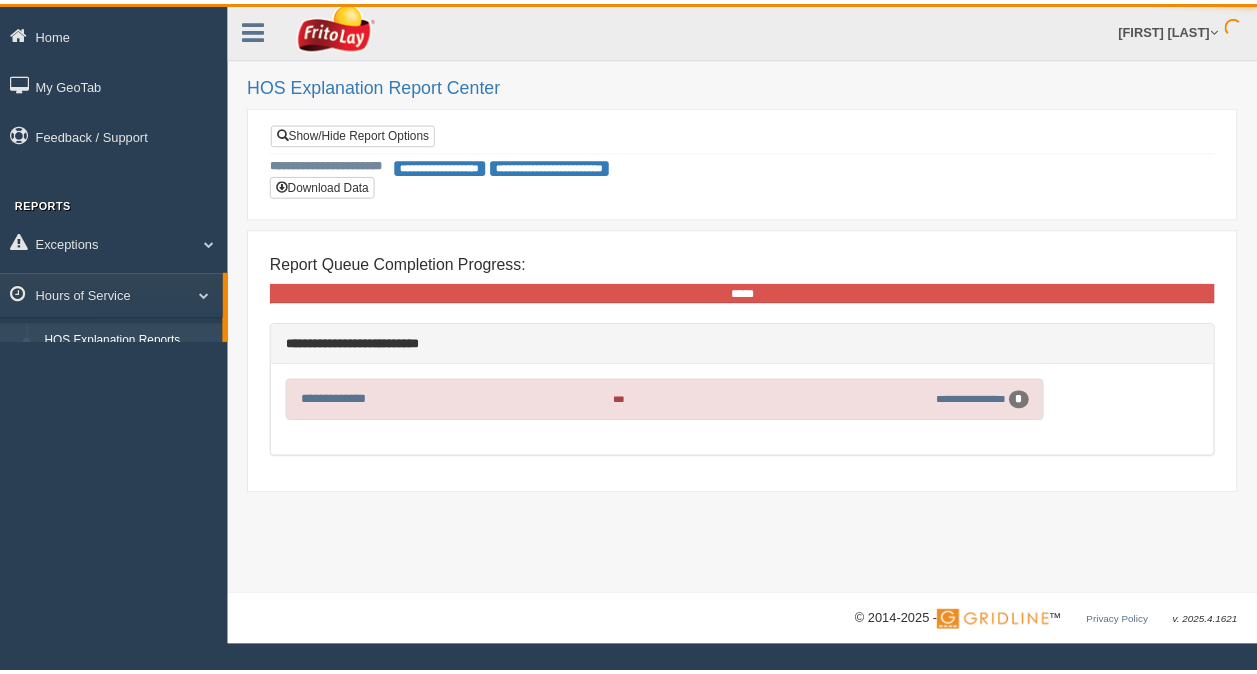 scroll, scrollTop: 0, scrollLeft: 0, axis: both 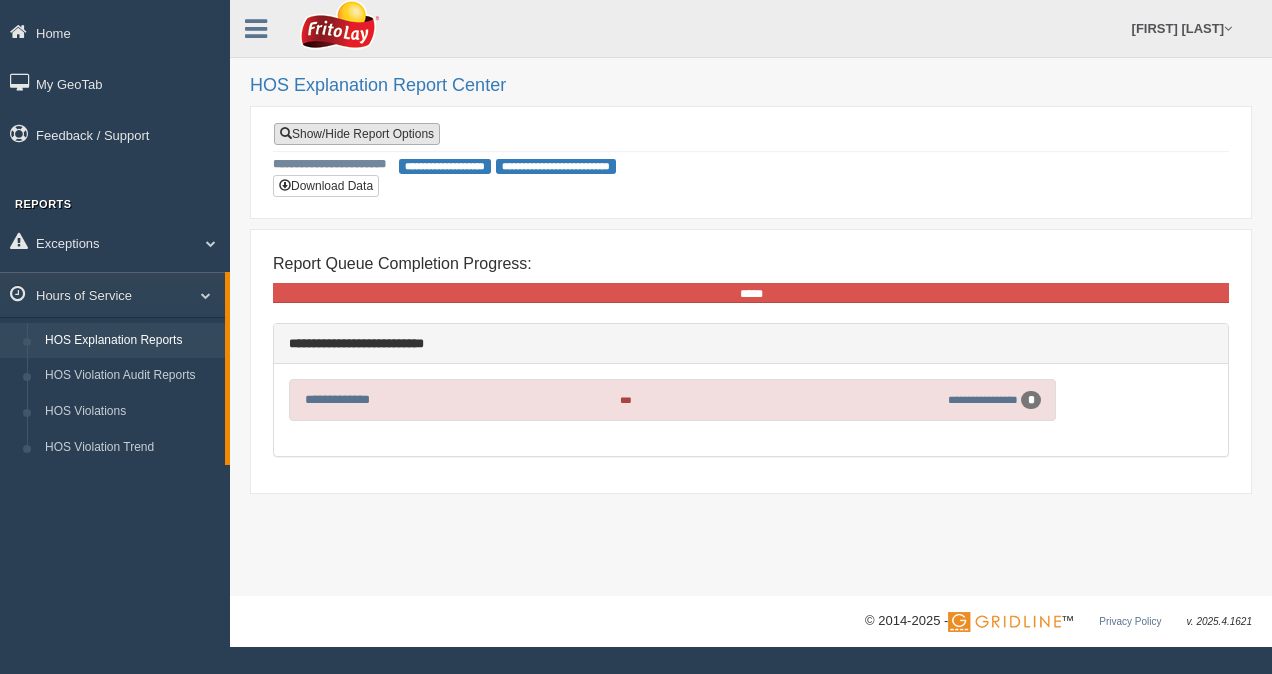 click on "Show/Hide Report Options" at bounding box center [357, 134] 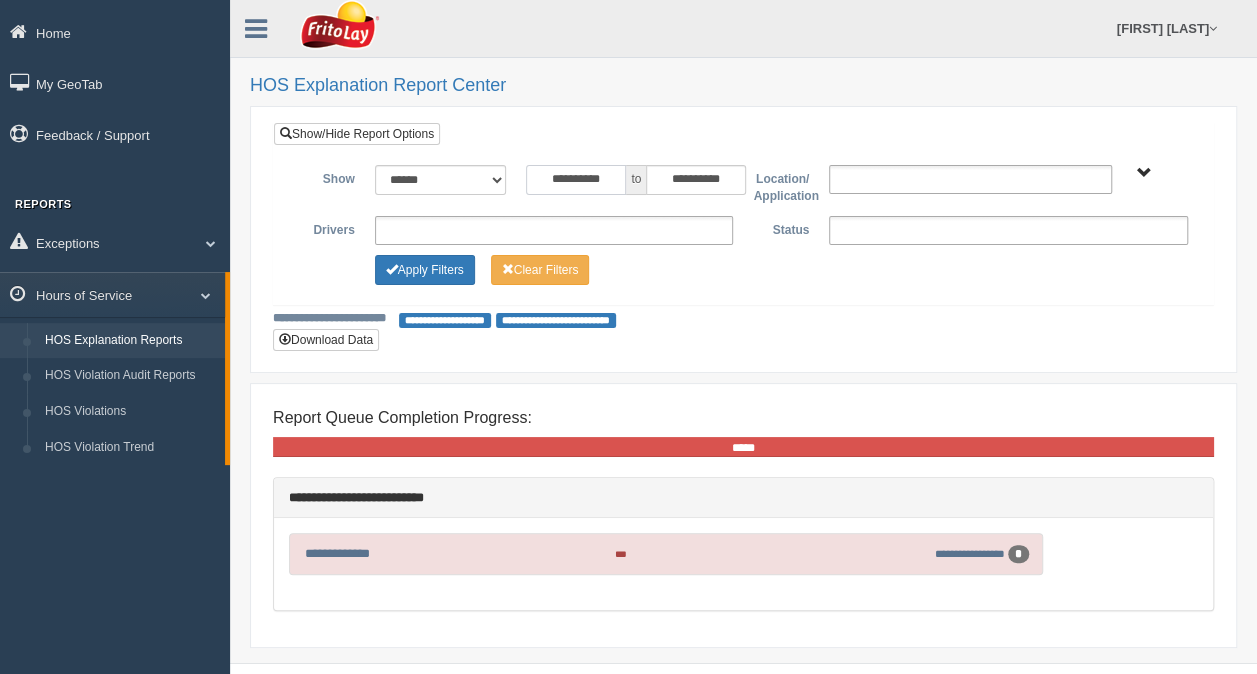 click on "**********" at bounding box center (576, 180) 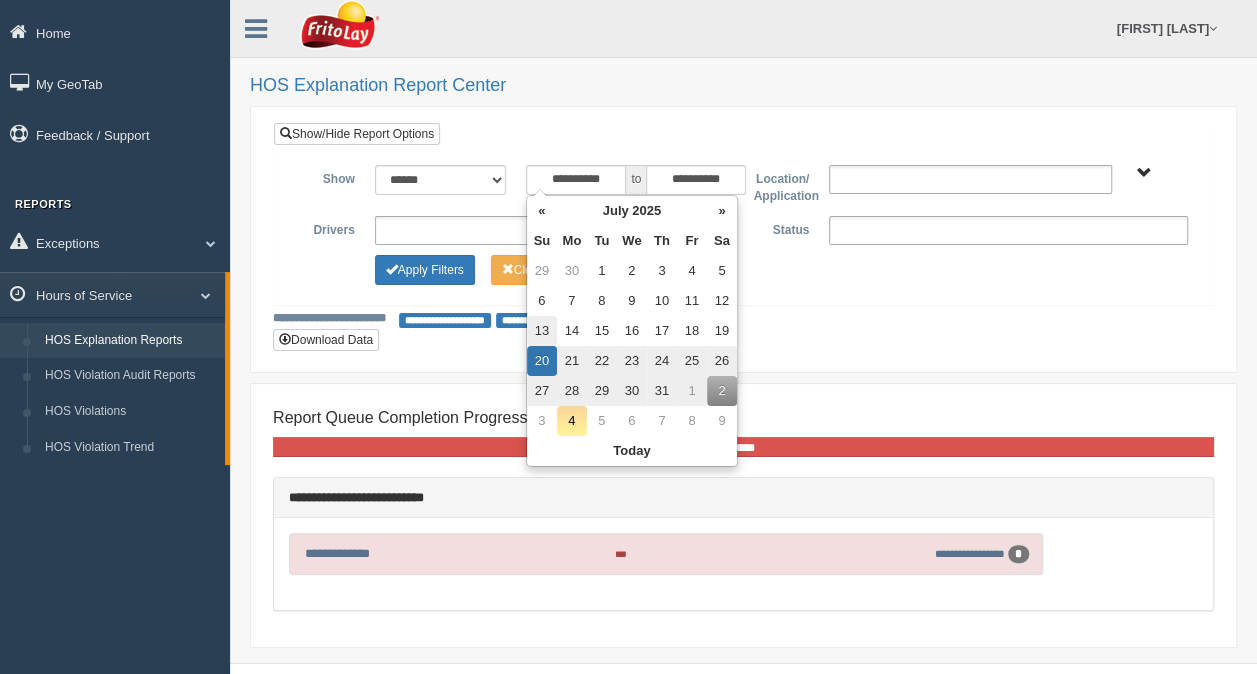 drag, startPoint x: 547, startPoint y: 311, endPoint x: 538, endPoint y: 330, distance: 21.023796 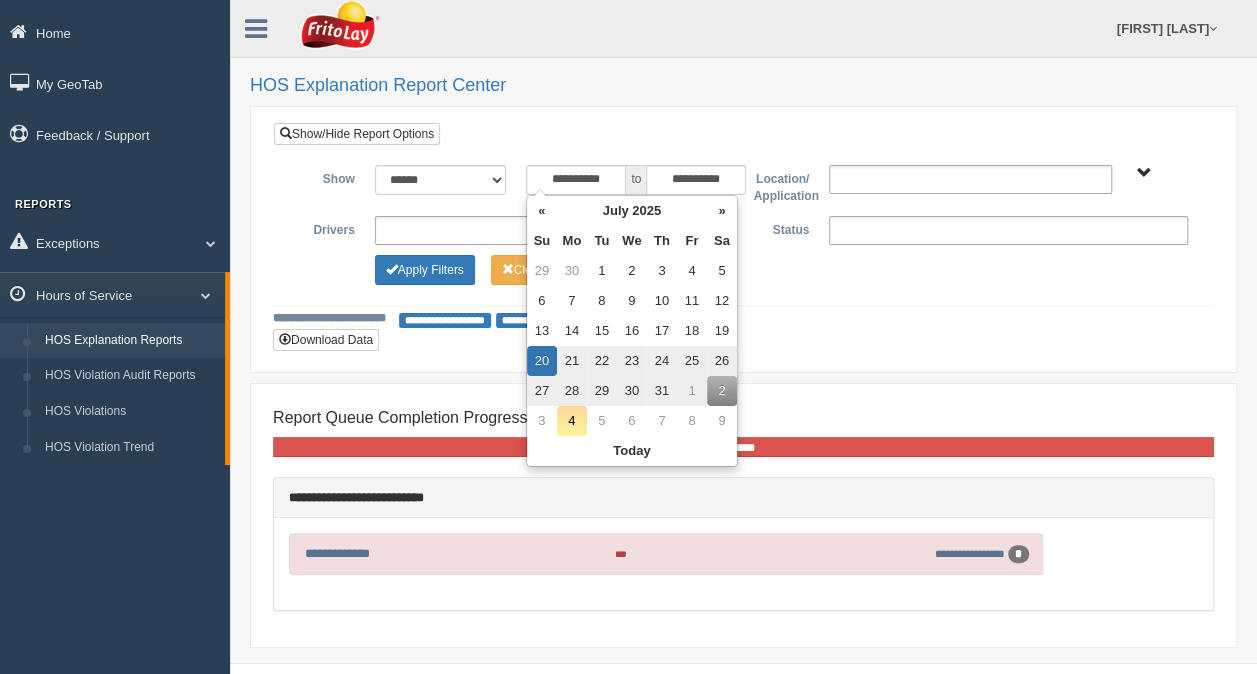 click on "13" at bounding box center [542, 331] 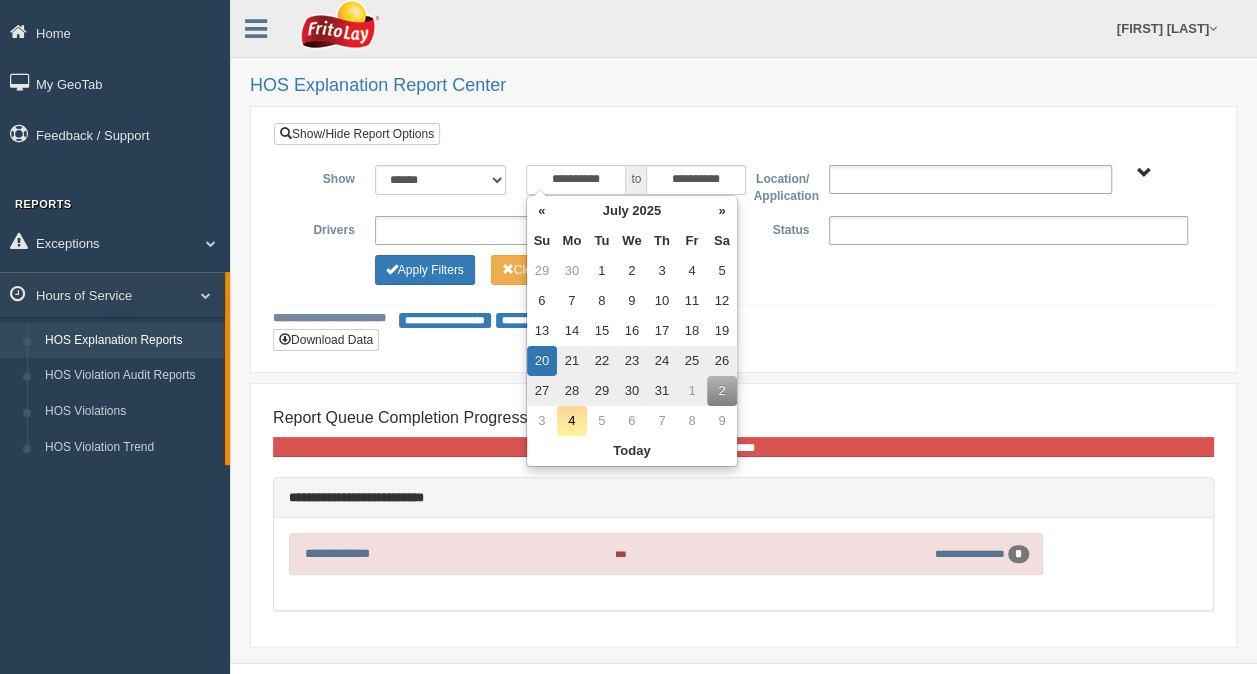 type on "**********" 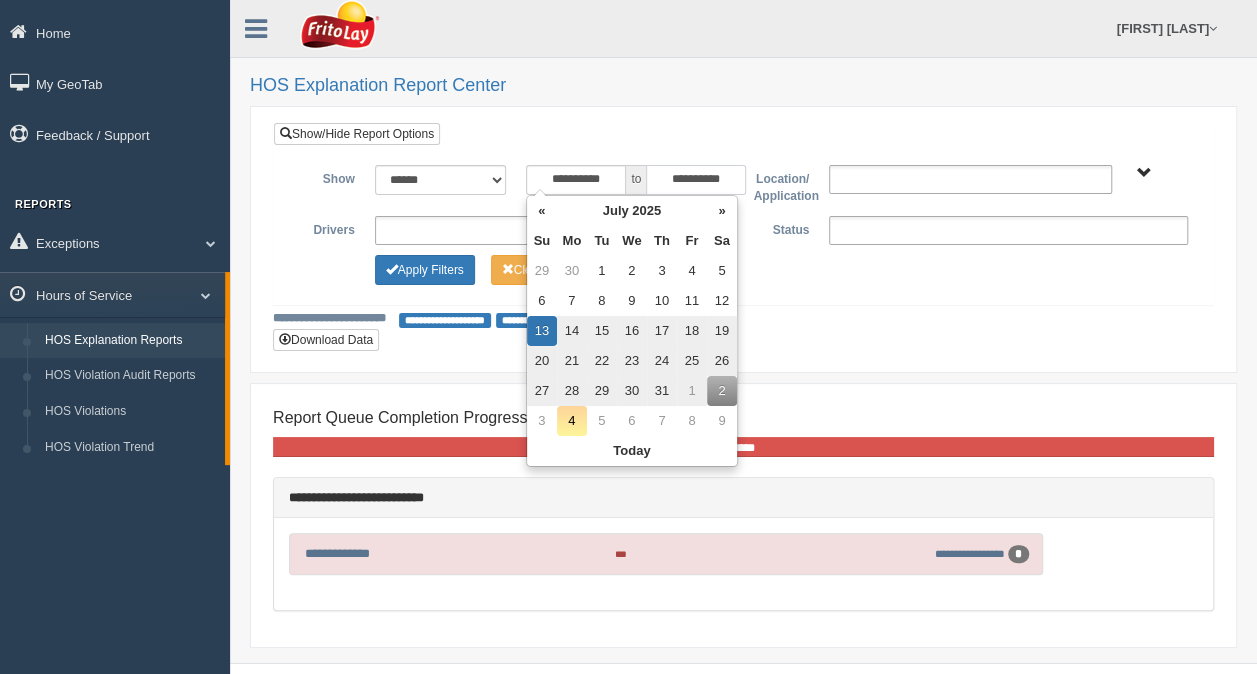 click on "**********" at bounding box center (696, 180) 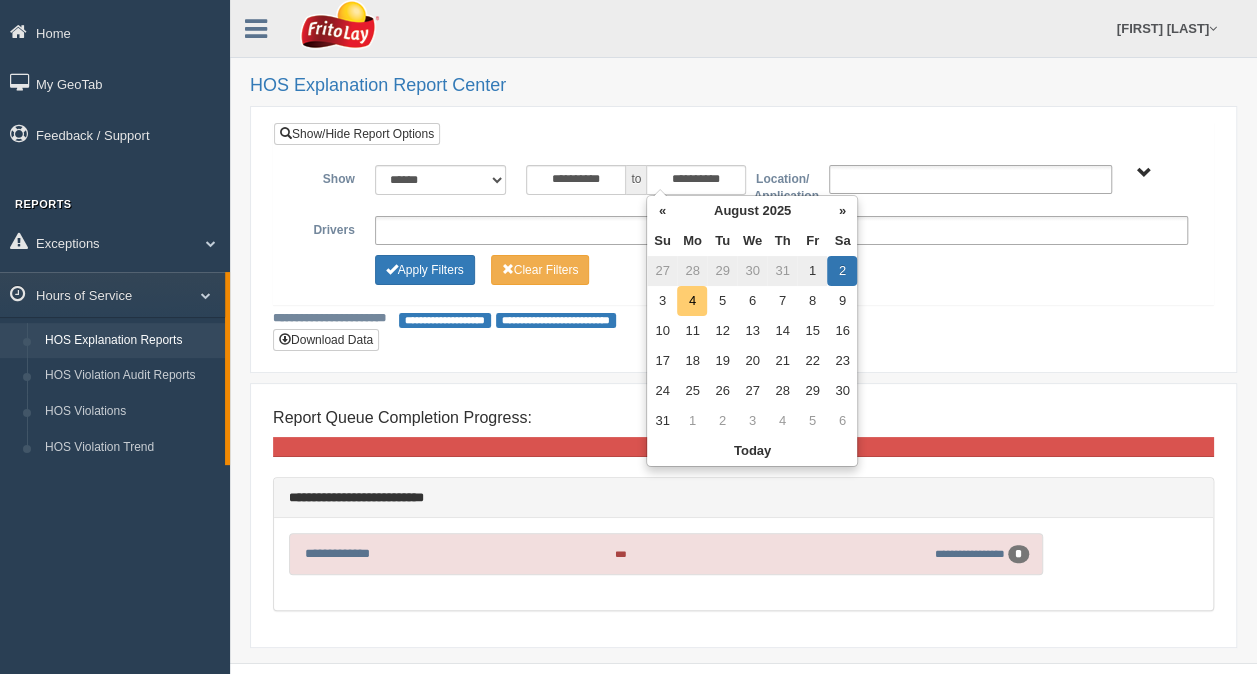 click on "4" at bounding box center [692, 301] 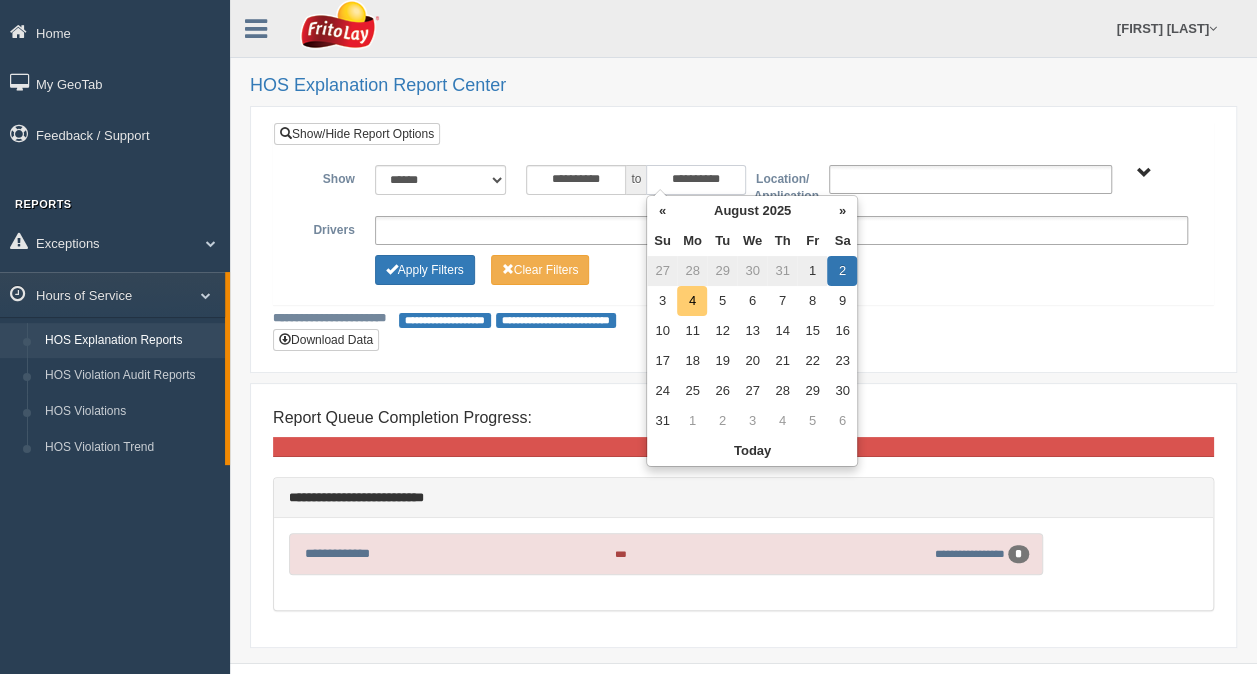 type on "**********" 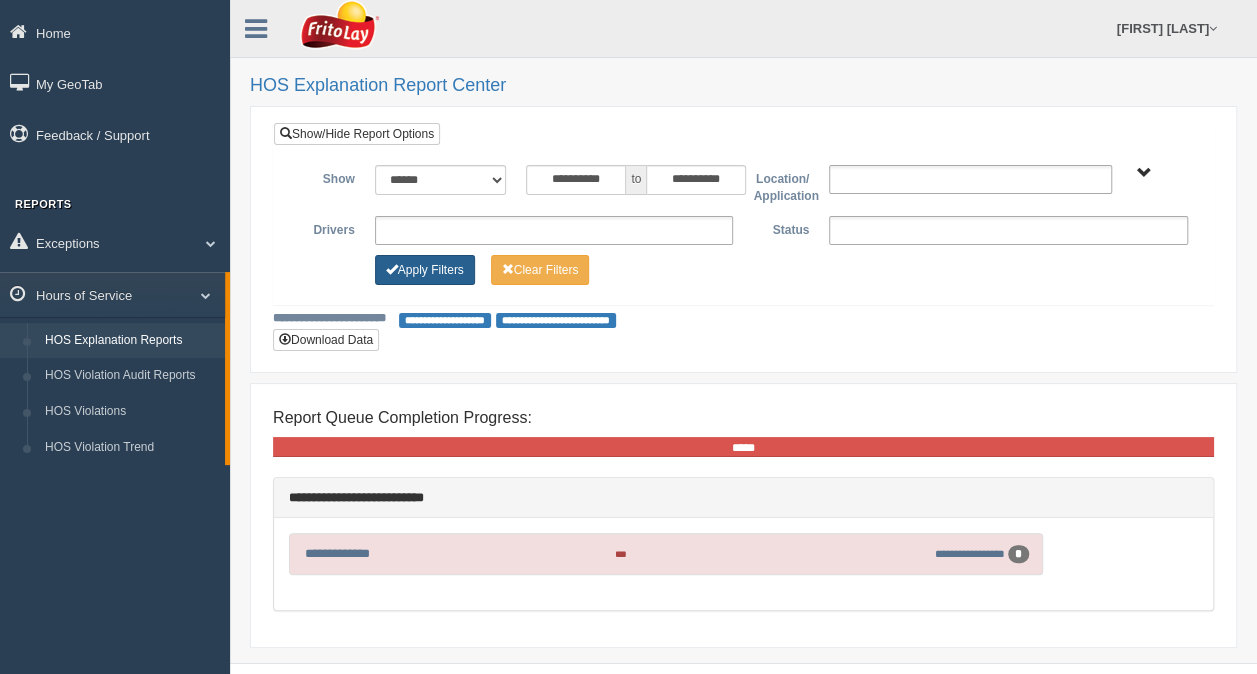 click on "Apply Filters" at bounding box center [425, 270] 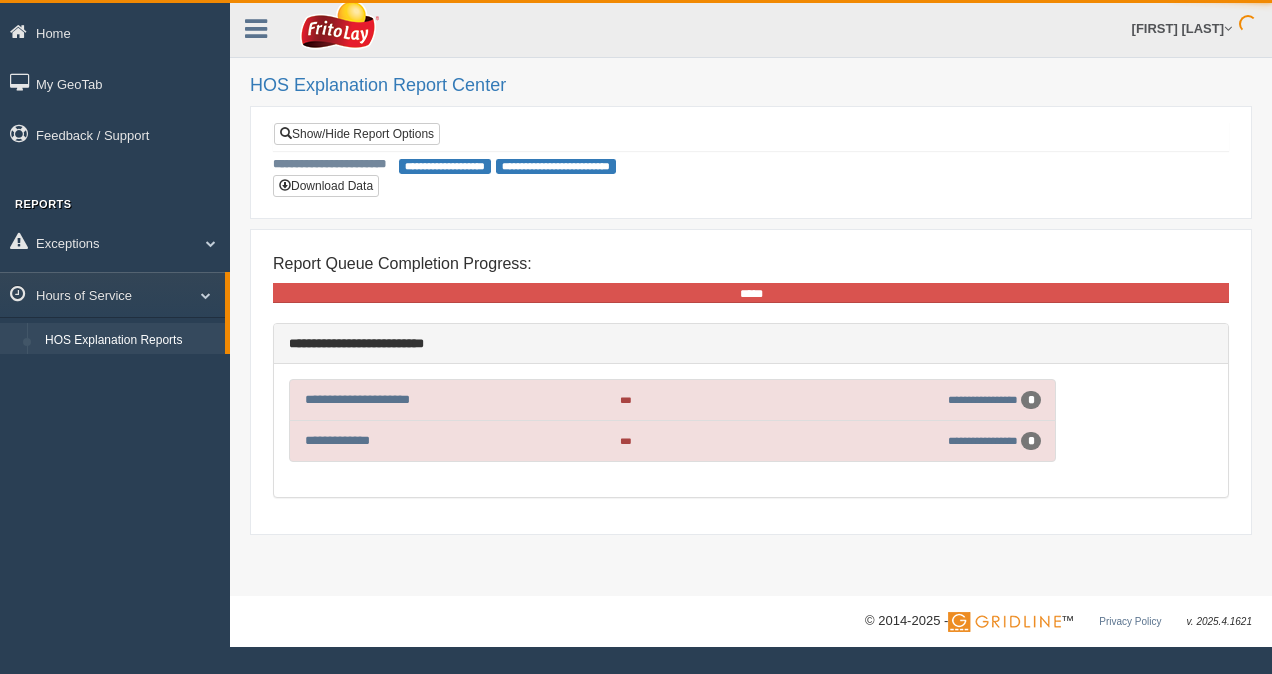 scroll, scrollTop: 0, scrollLeft: 0, axis: both 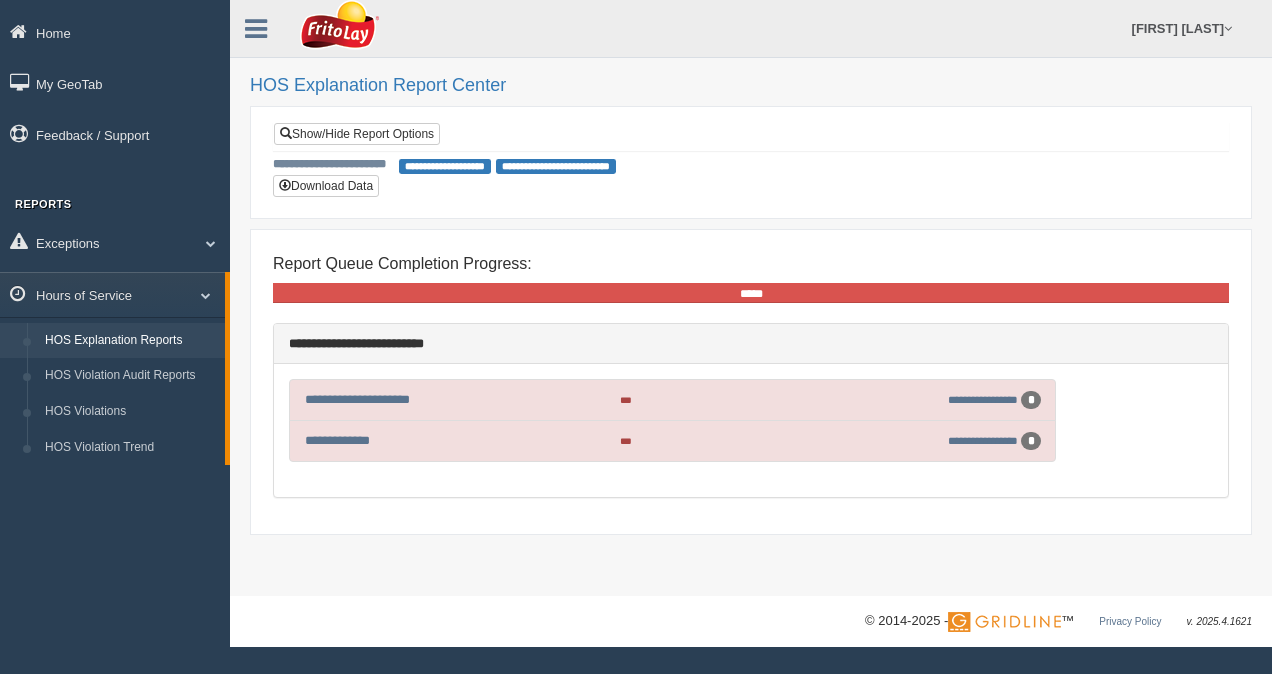 drag, startPoint x: 402, startPoint y: 337, endPoint x: 398, endPoint y: 347, distance: 10.770329 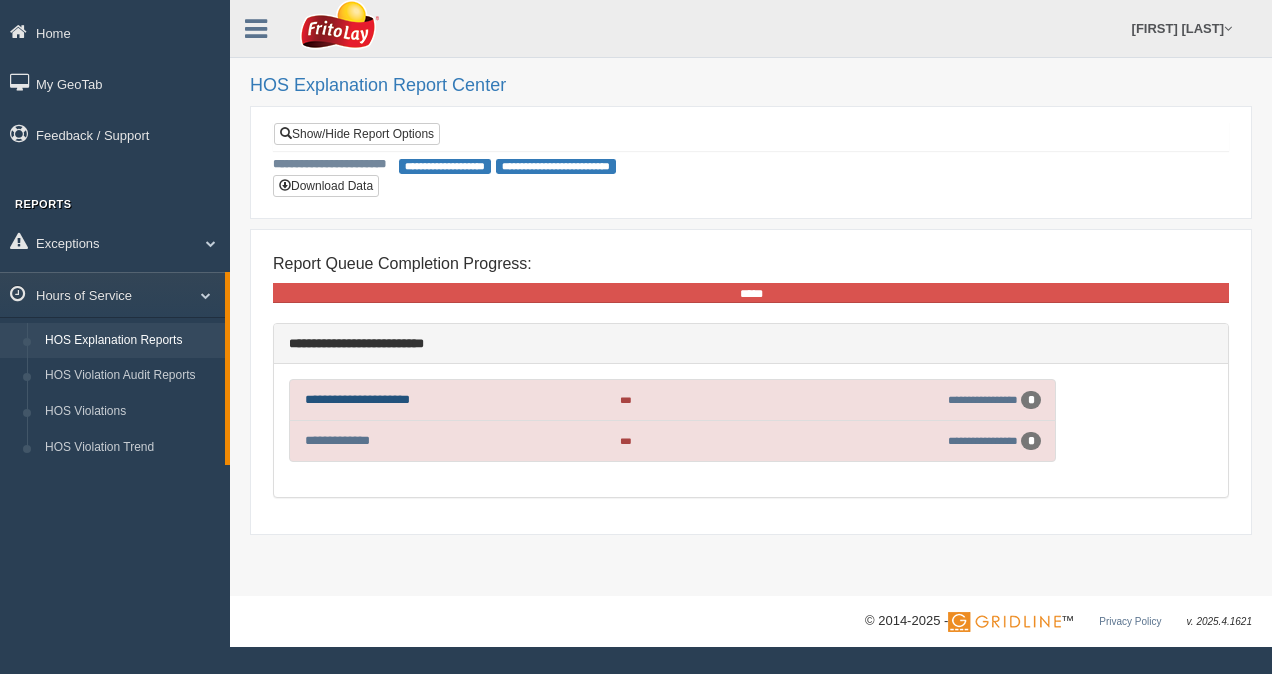 click on "**********" at bounding box center (357, 399) 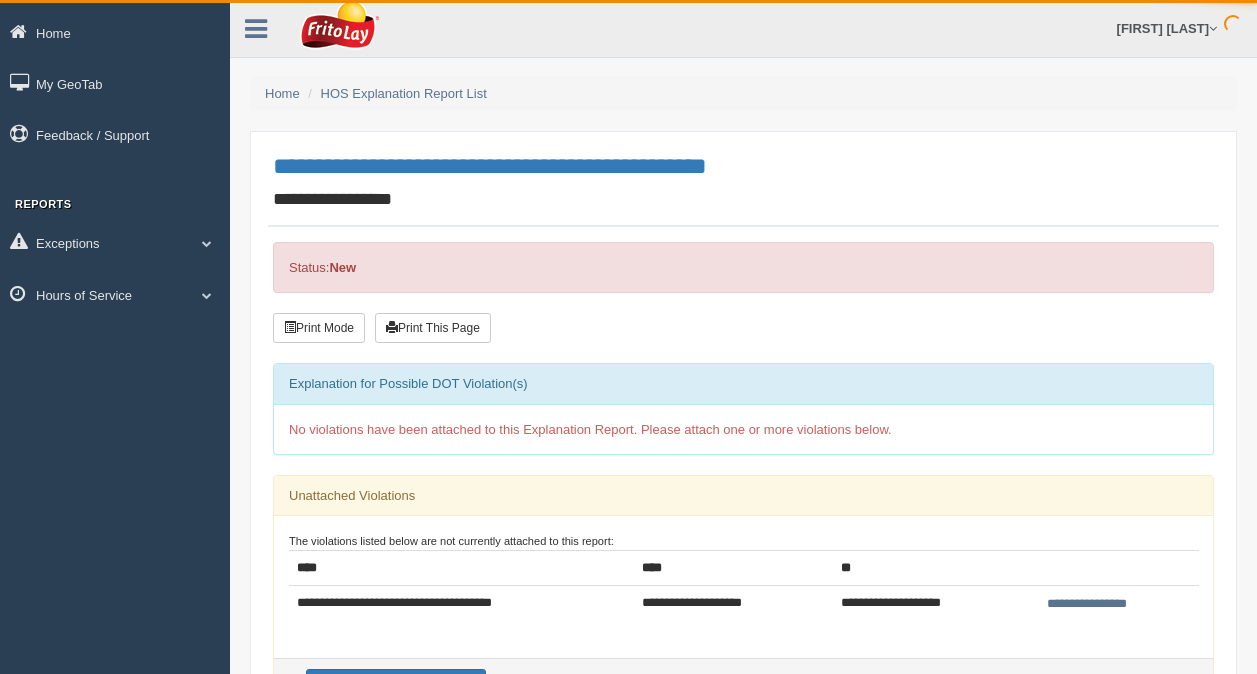 scroll, scrollTop: 0, scrollLeft: 0, axis: both 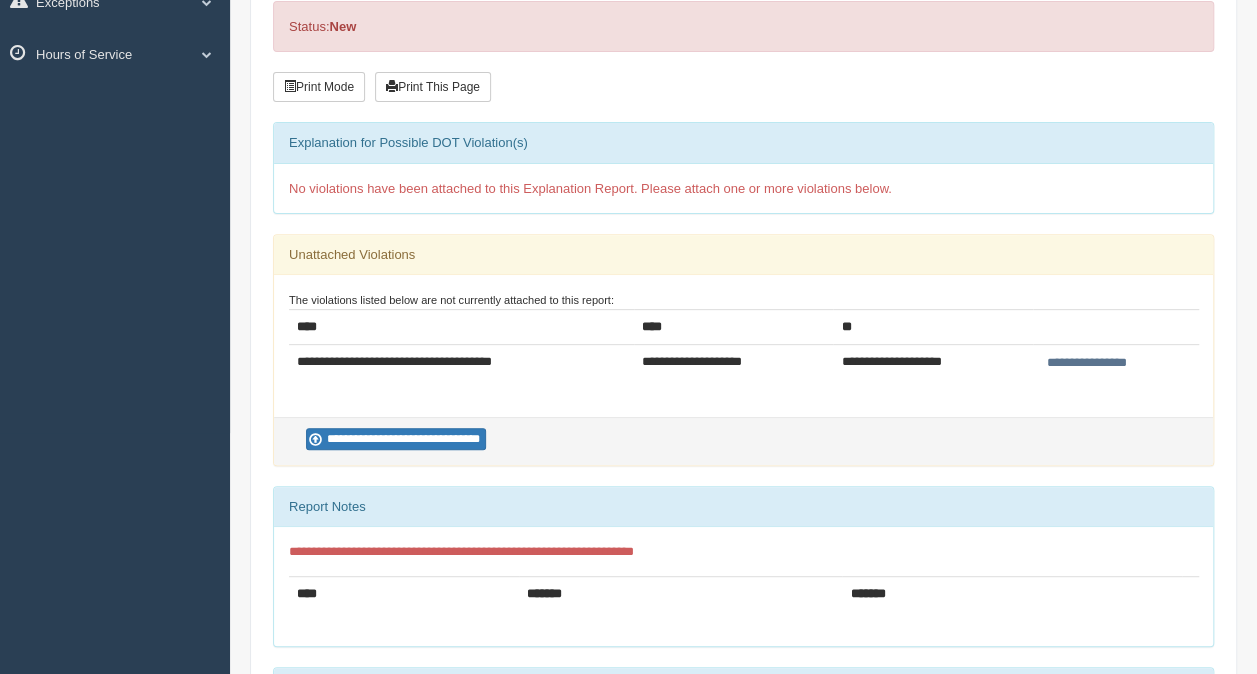 click on "**********" at bounding box center (1087, 363) 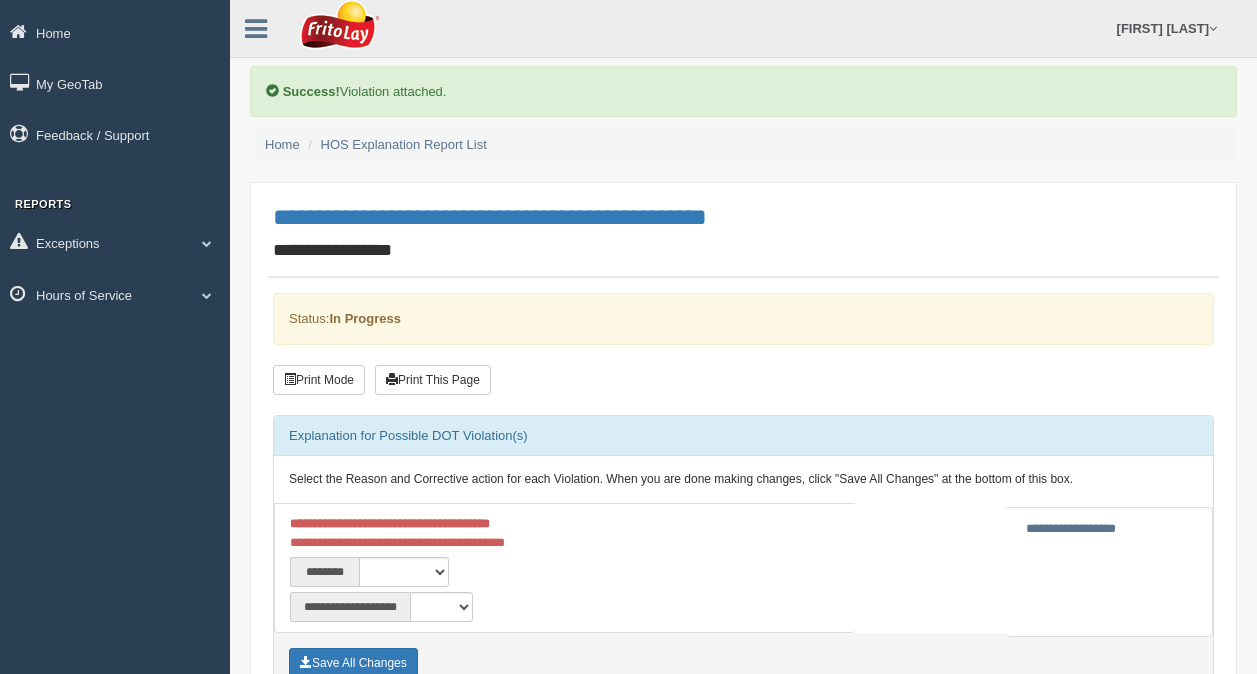 scroll, scrollTop: 0, scrollLeft: 0, axis: both 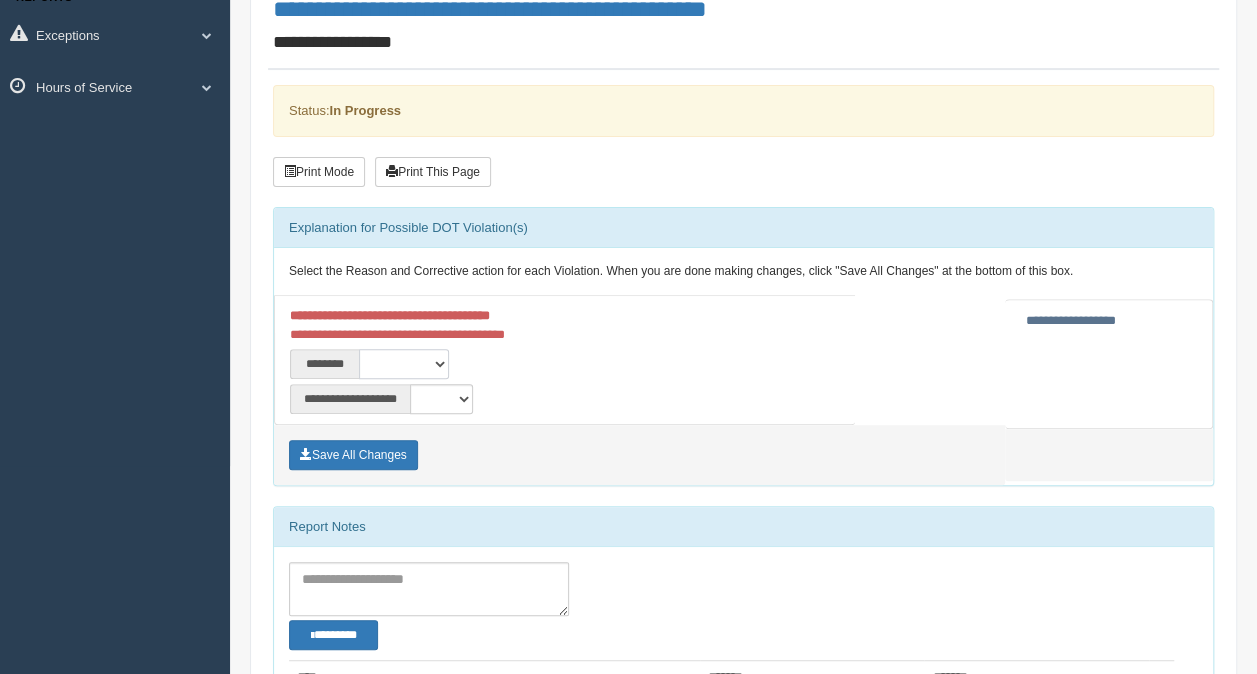 click on "**********" at bounding box center (404, 364) 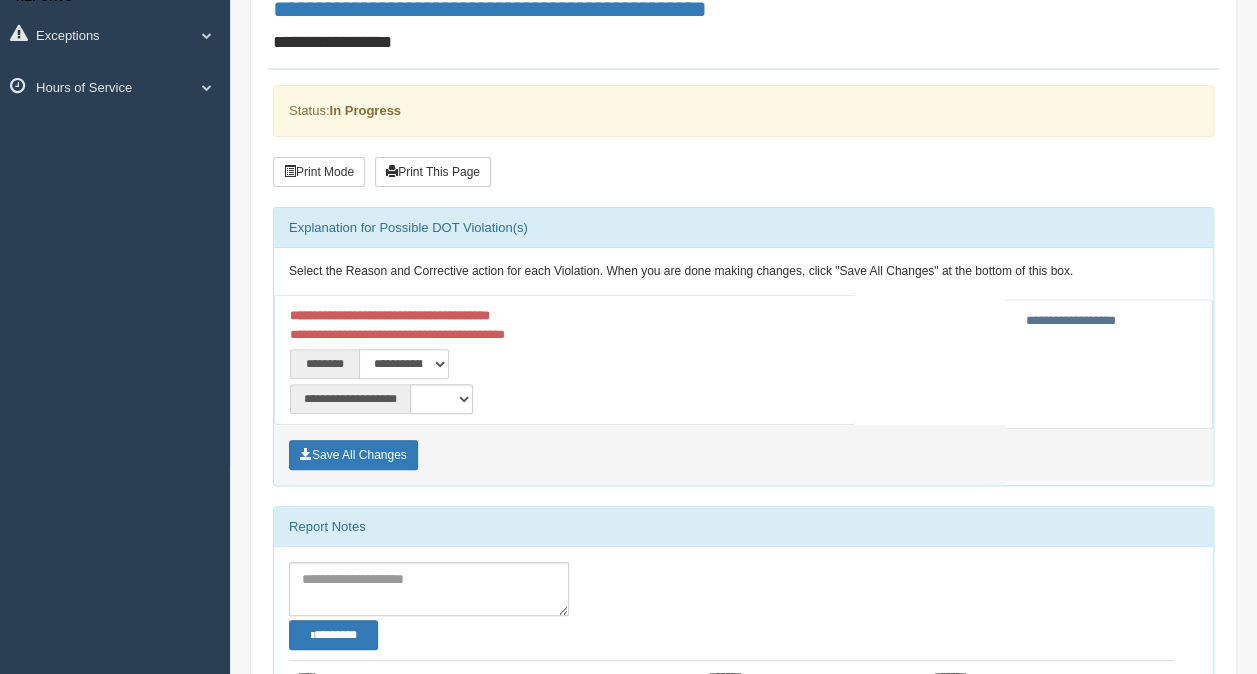 click on "**********" at bounding box center [404, 364] 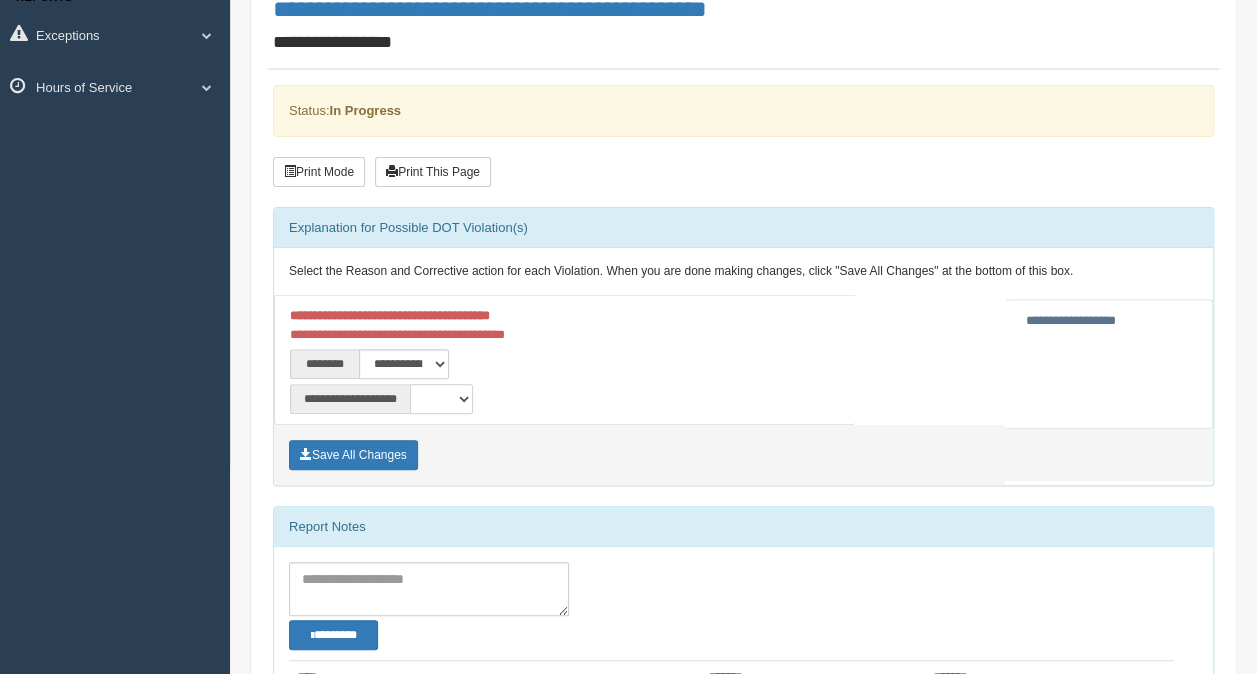 click on "**********" at bounding box center (441, 399) 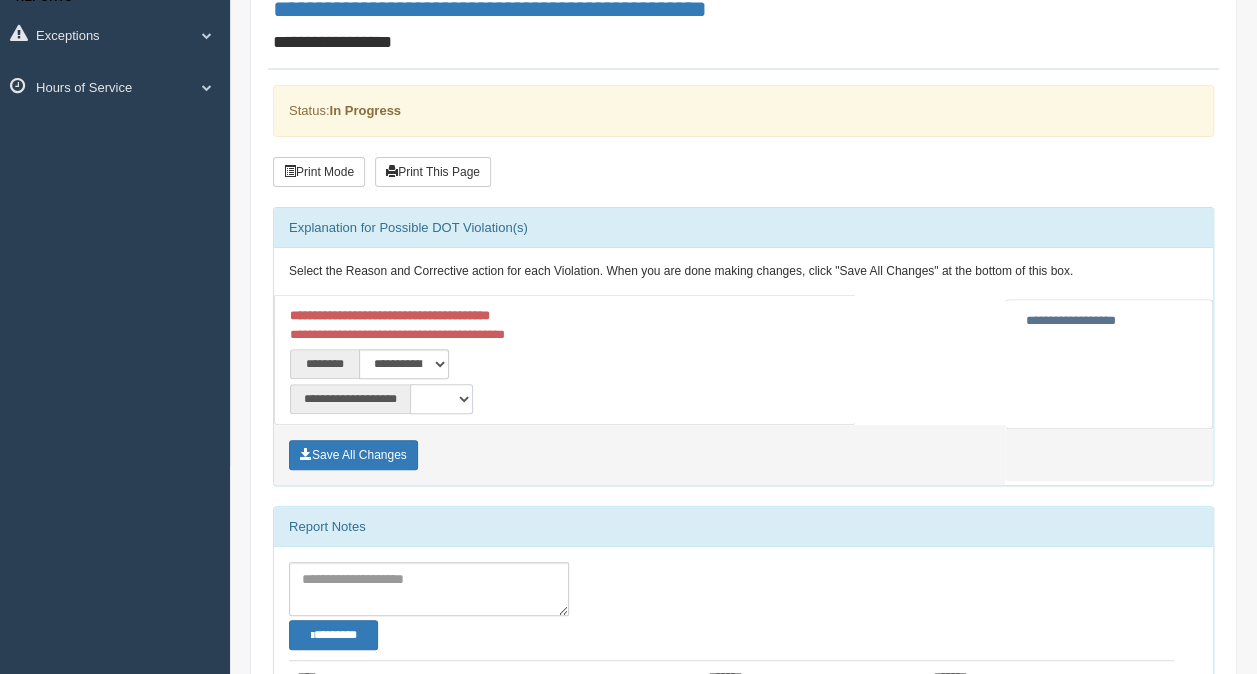 select on "**" 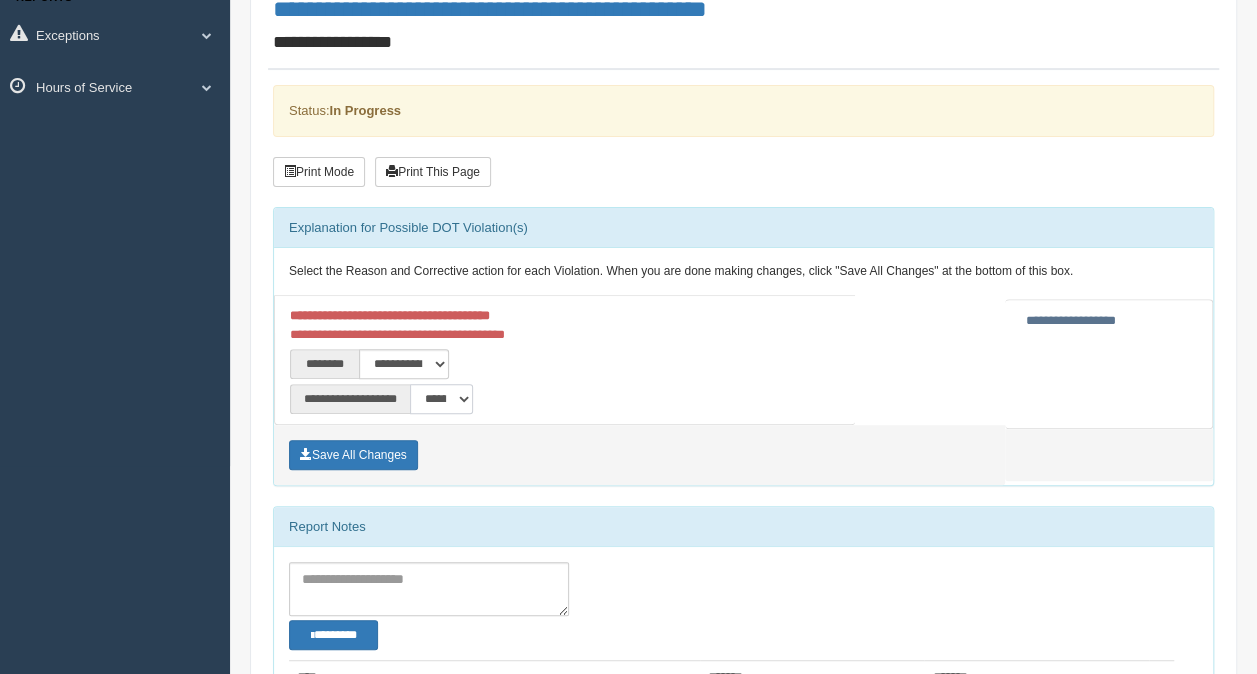 click on "**********" at bounding box center (441, 399) 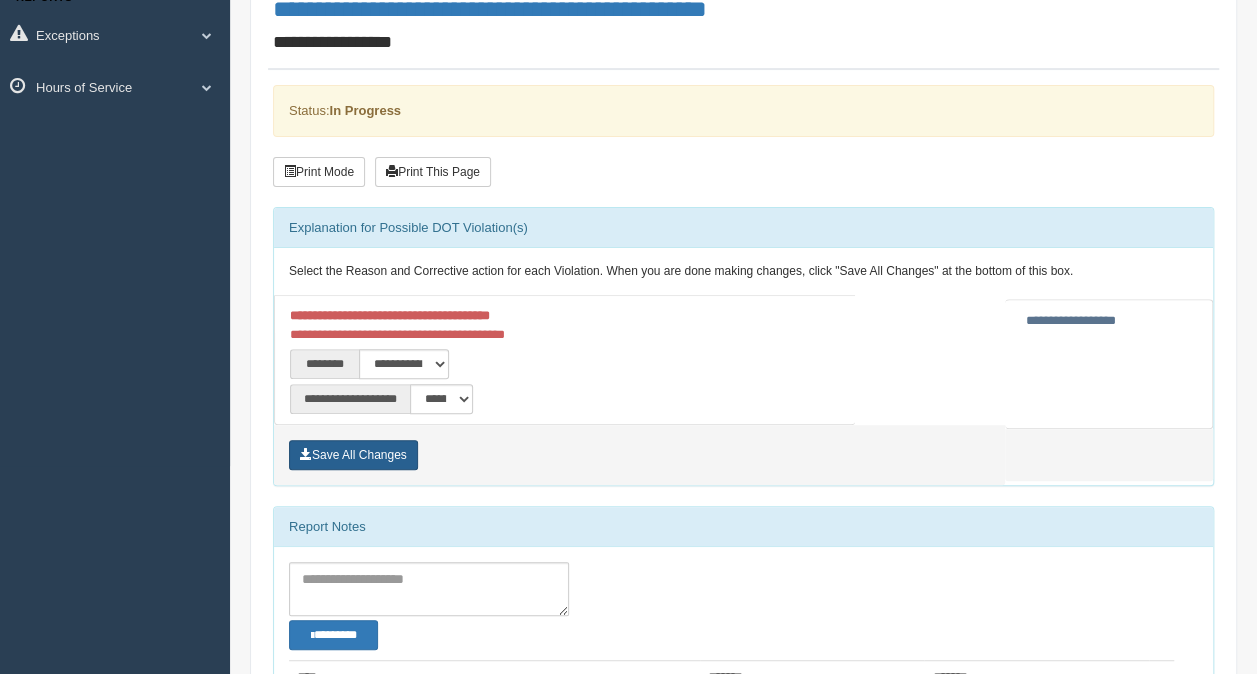 click on "Save All Changes" at bounding box center (353, 455) 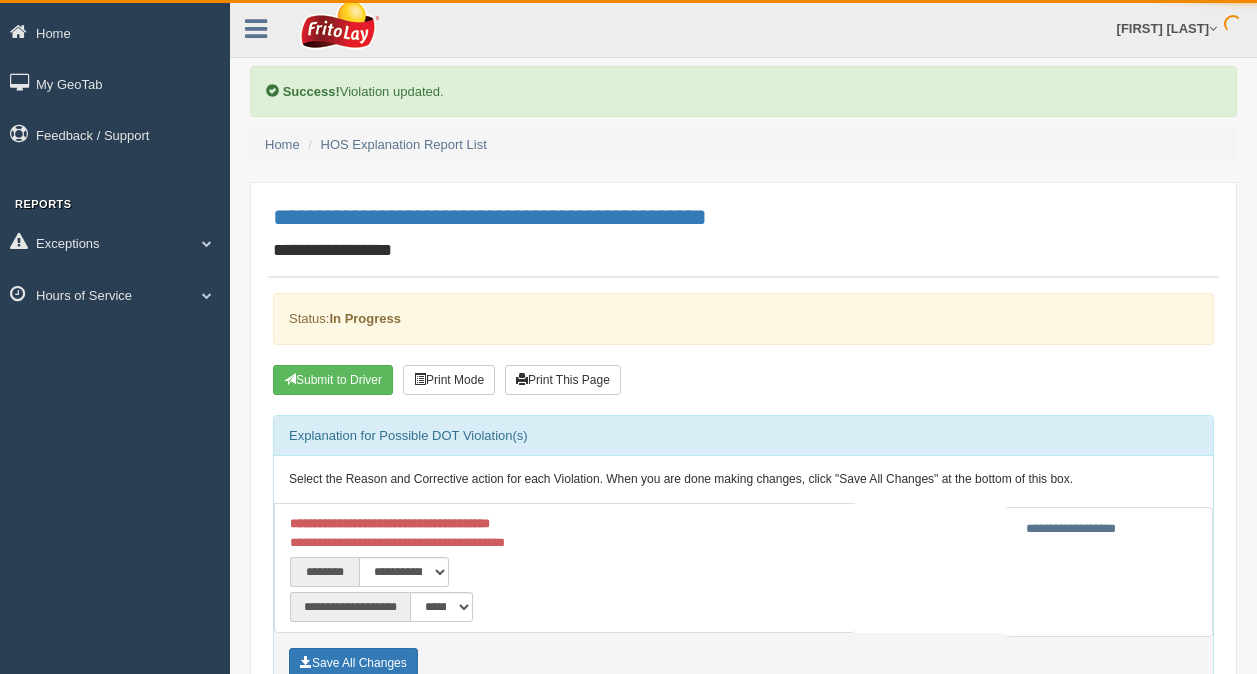 scroll, scrollTop: 0, scrollLeft: 0, axis: both 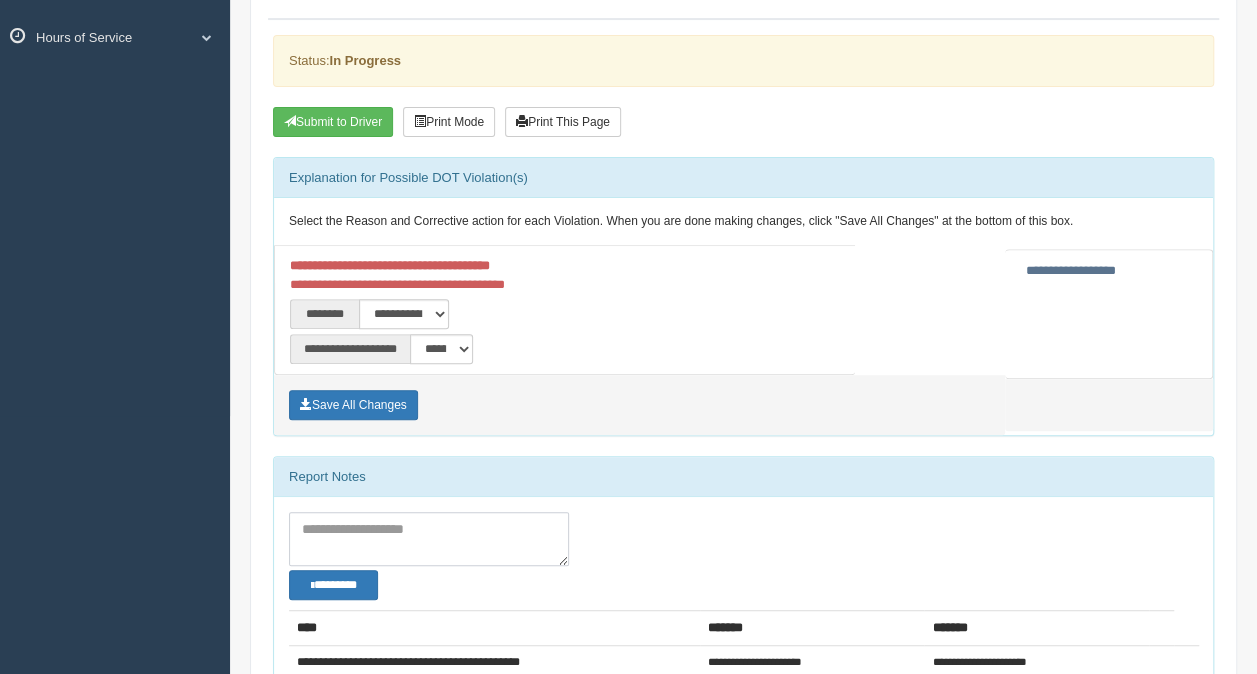 click at bounding box center (429, 539) 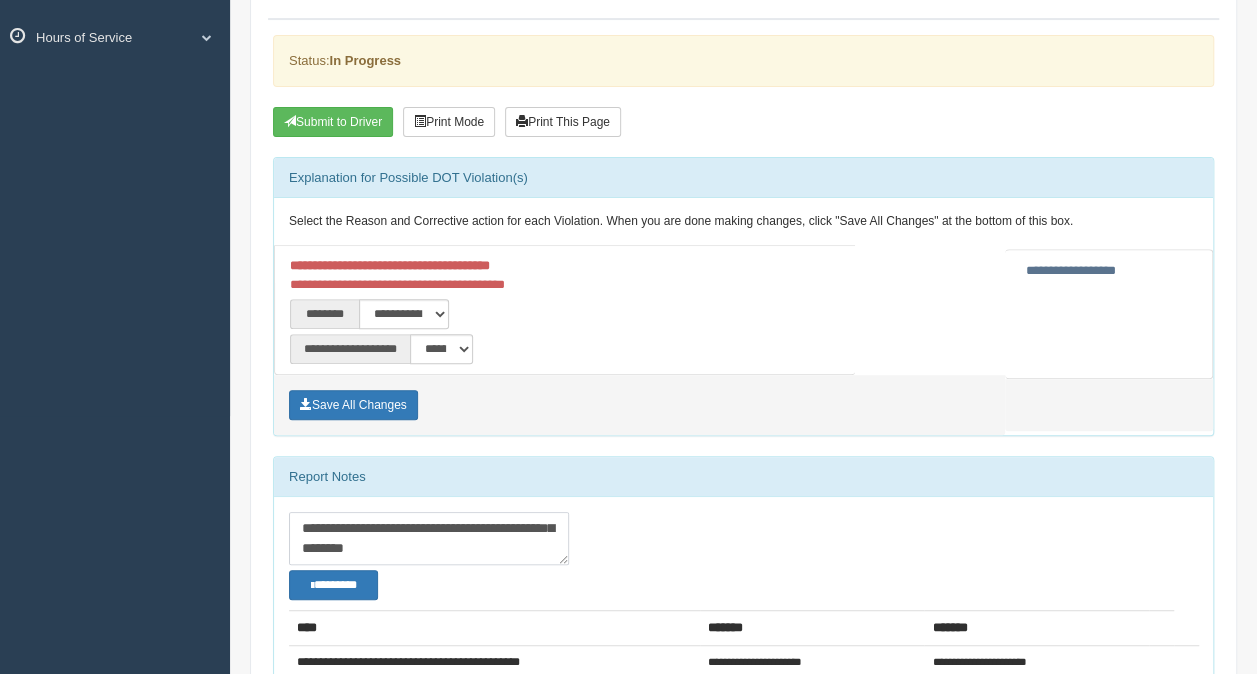 scroll, scrollTop: 112, scrollLeft: 0, axis: vertical 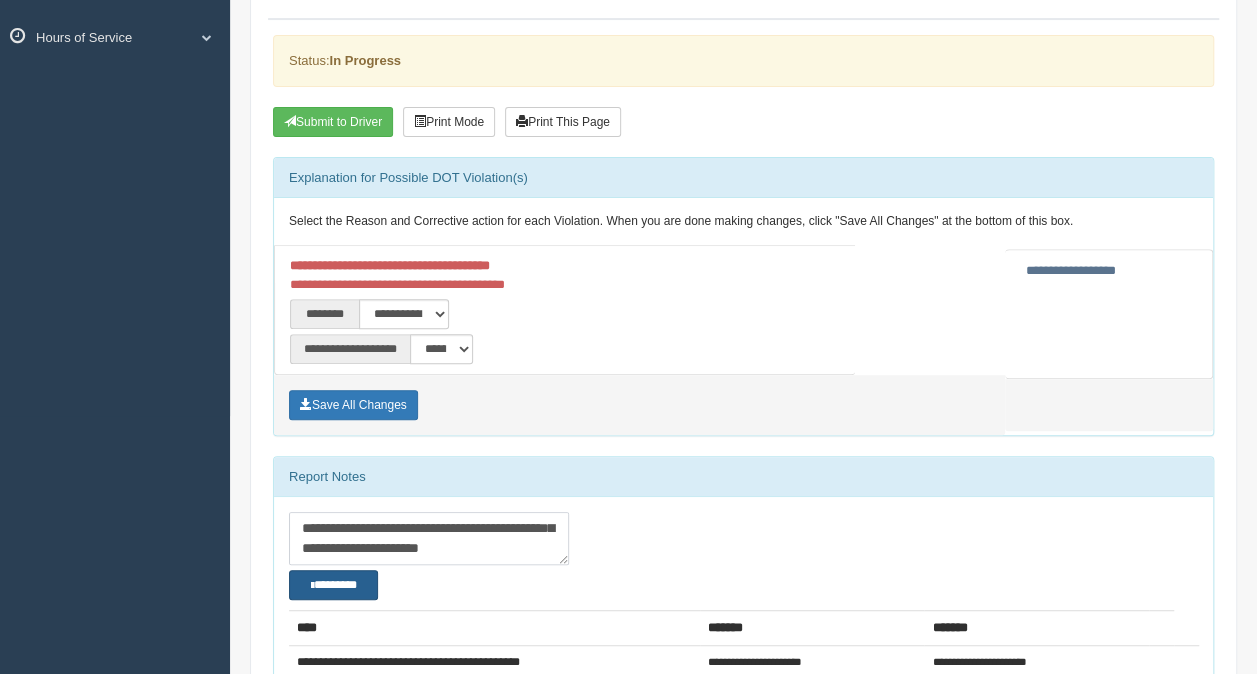 type on "**********" 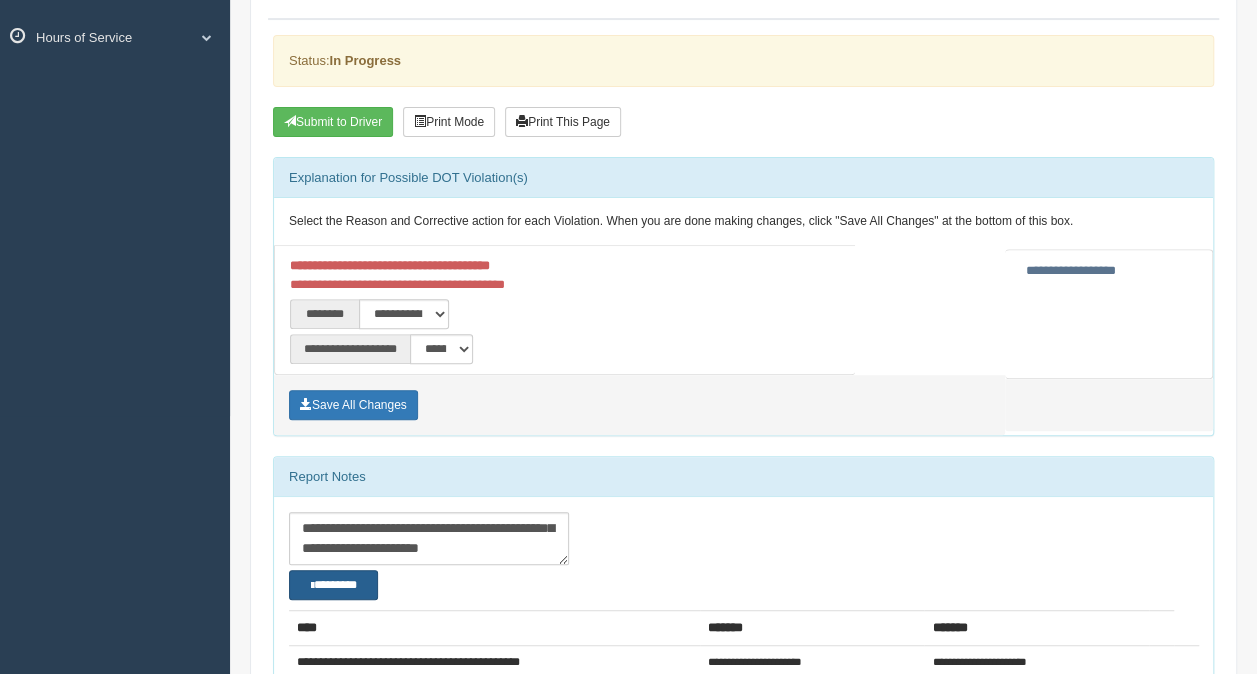 click on "********" at bounding box center (333, 584) 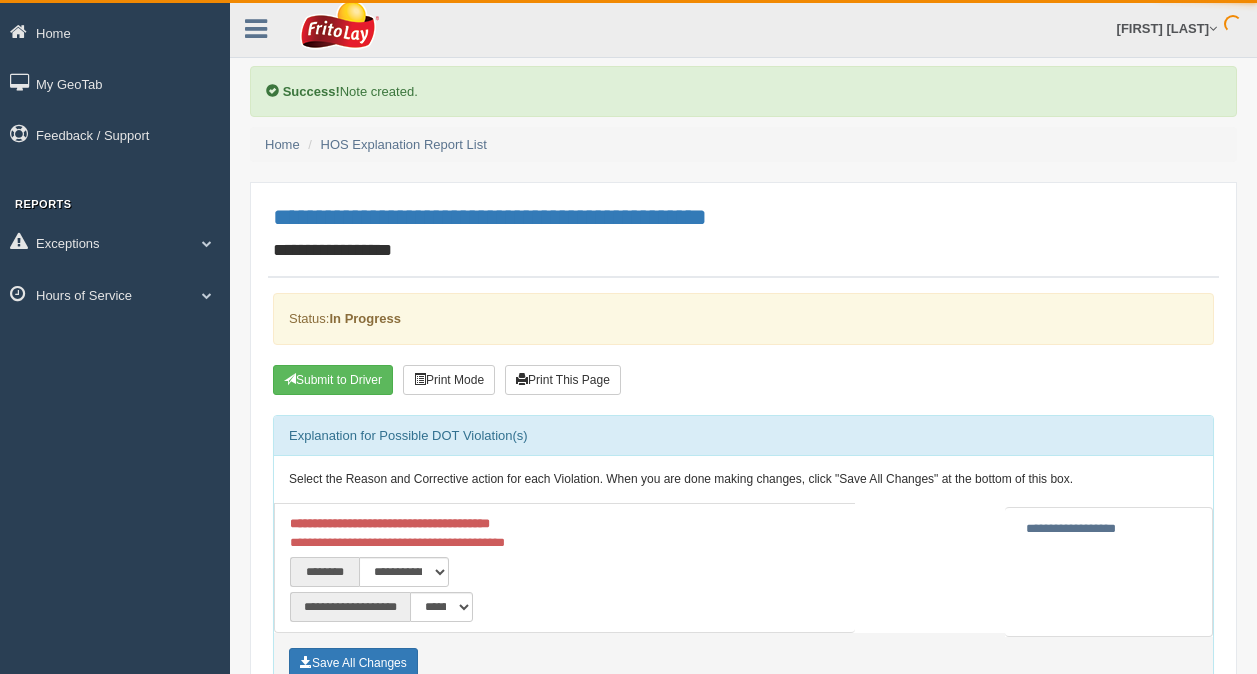 scroll, scrollTop: 0, scrollLeft: 0, axis: both 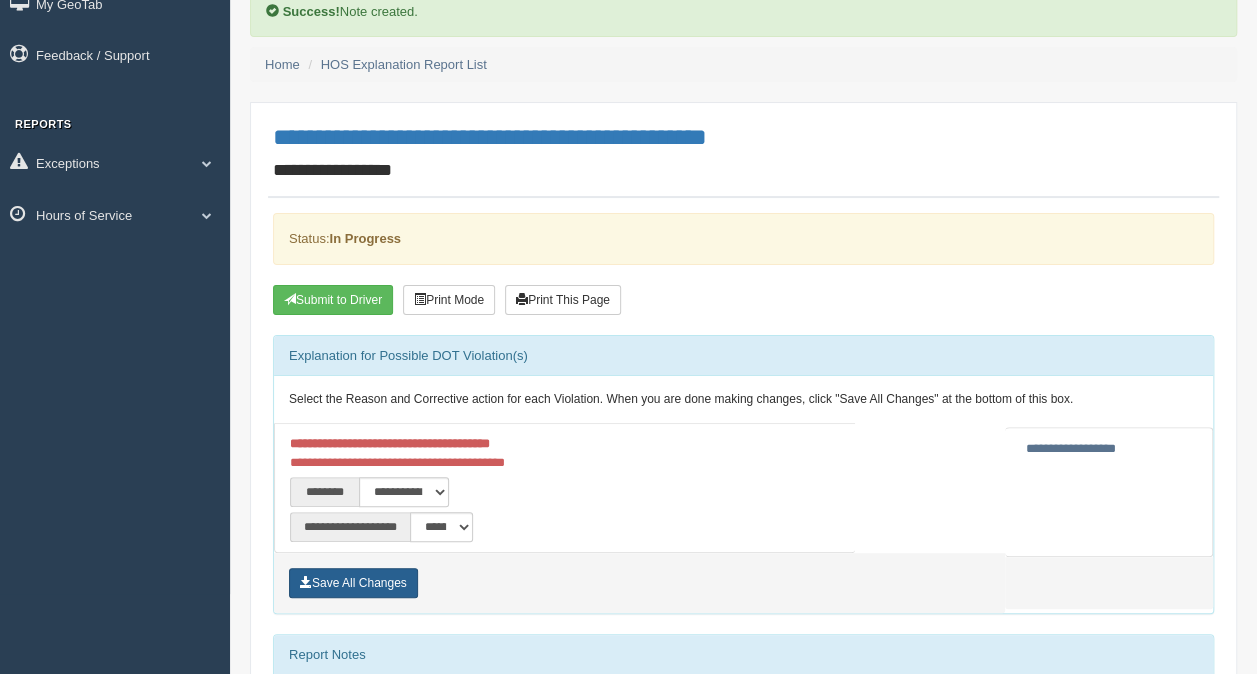 click on "Save All Changes" at bounding box center (353, 583) 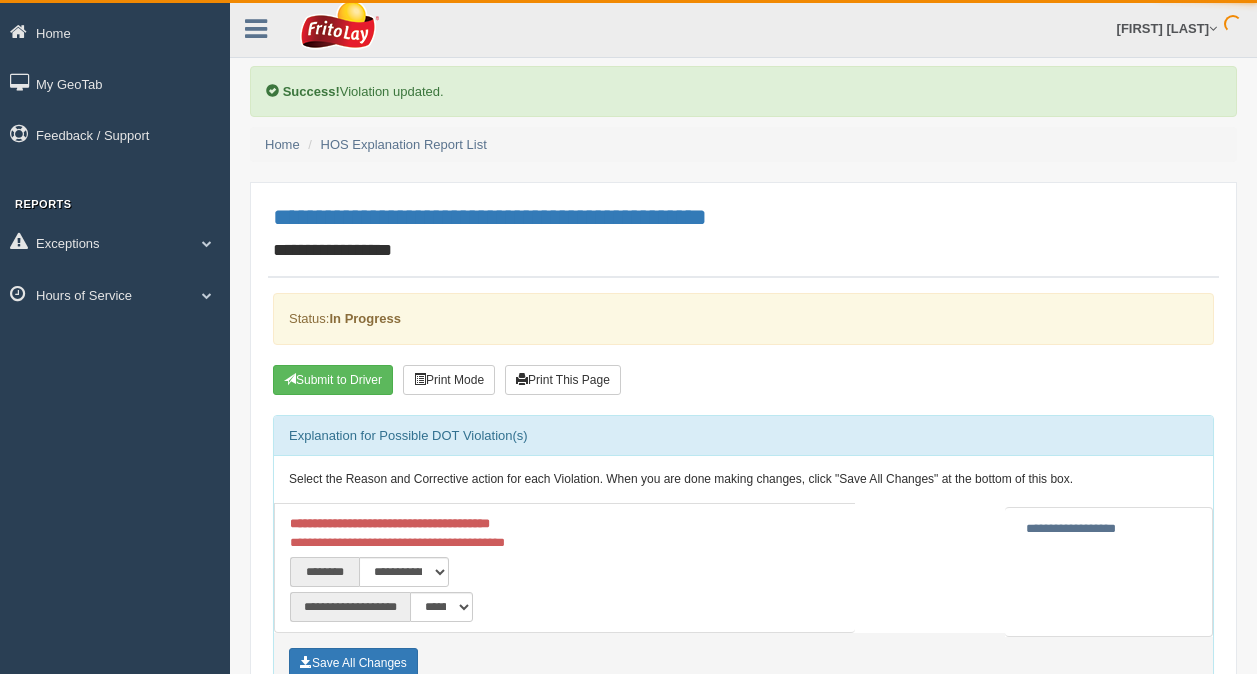 scroll, scrollTop: 0, scrollLeft: 0, axis: both 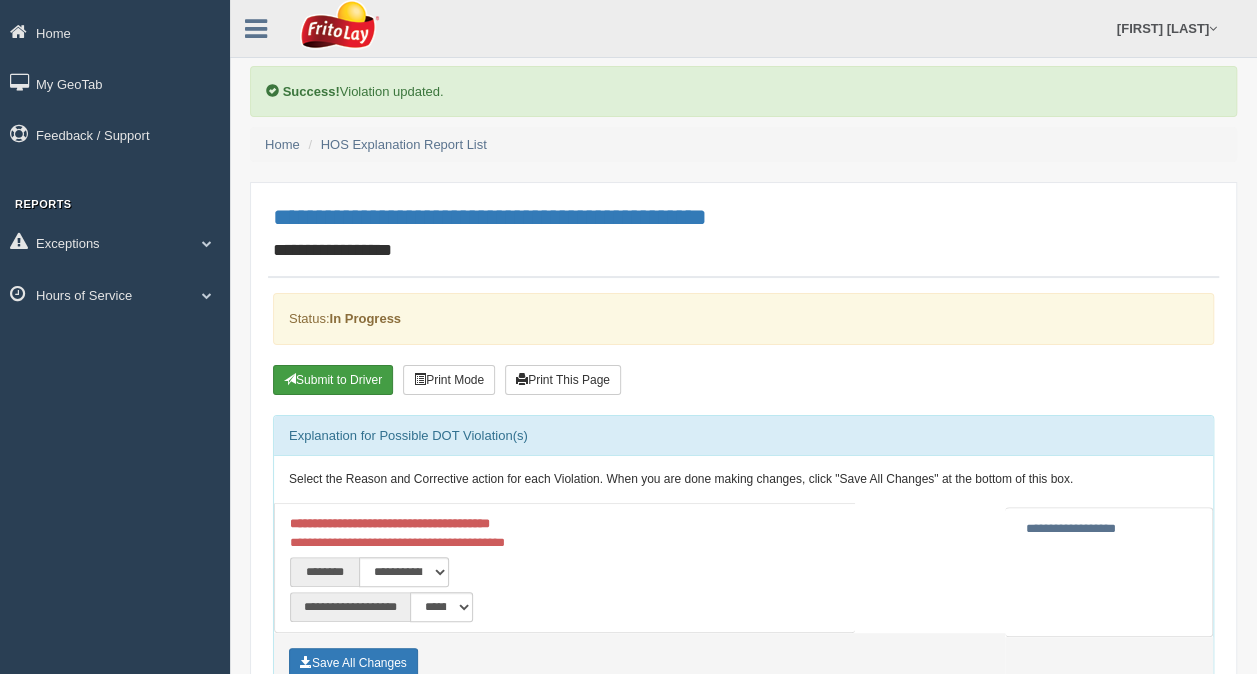 click on "Submit to Driver" at bounding box center [333, 380] 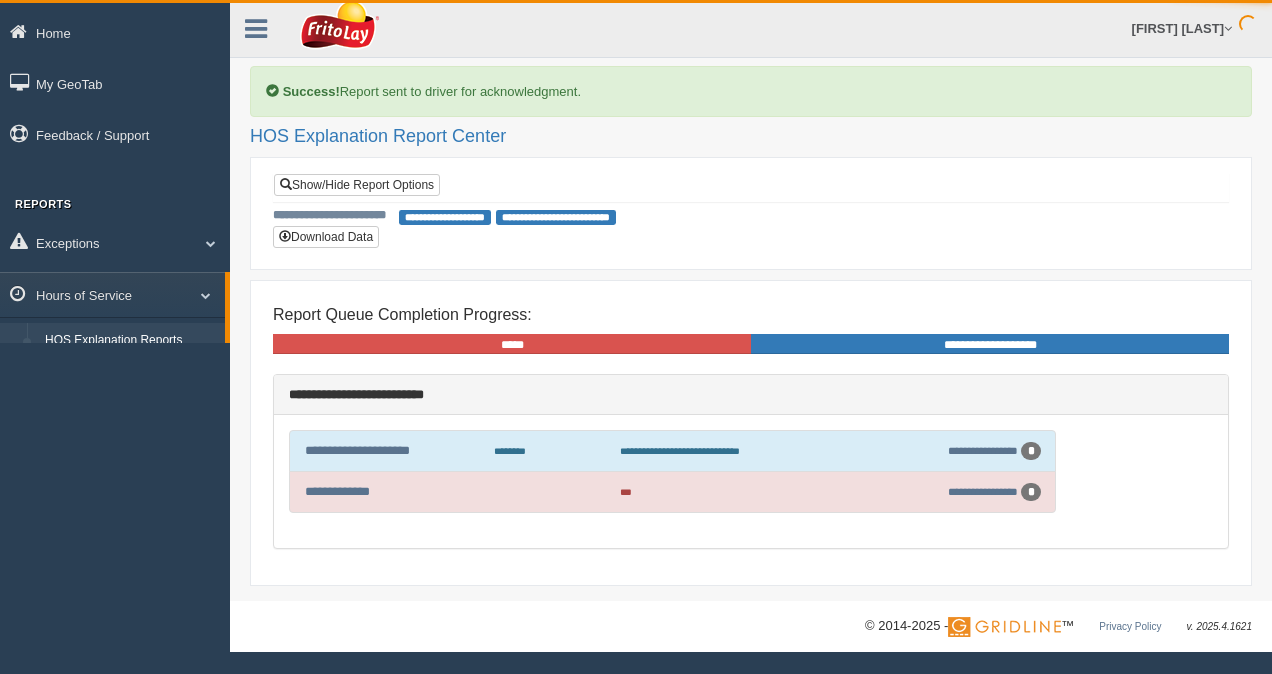 scroll, scrollTop: 0, scrollLeft: 0, axis: both 